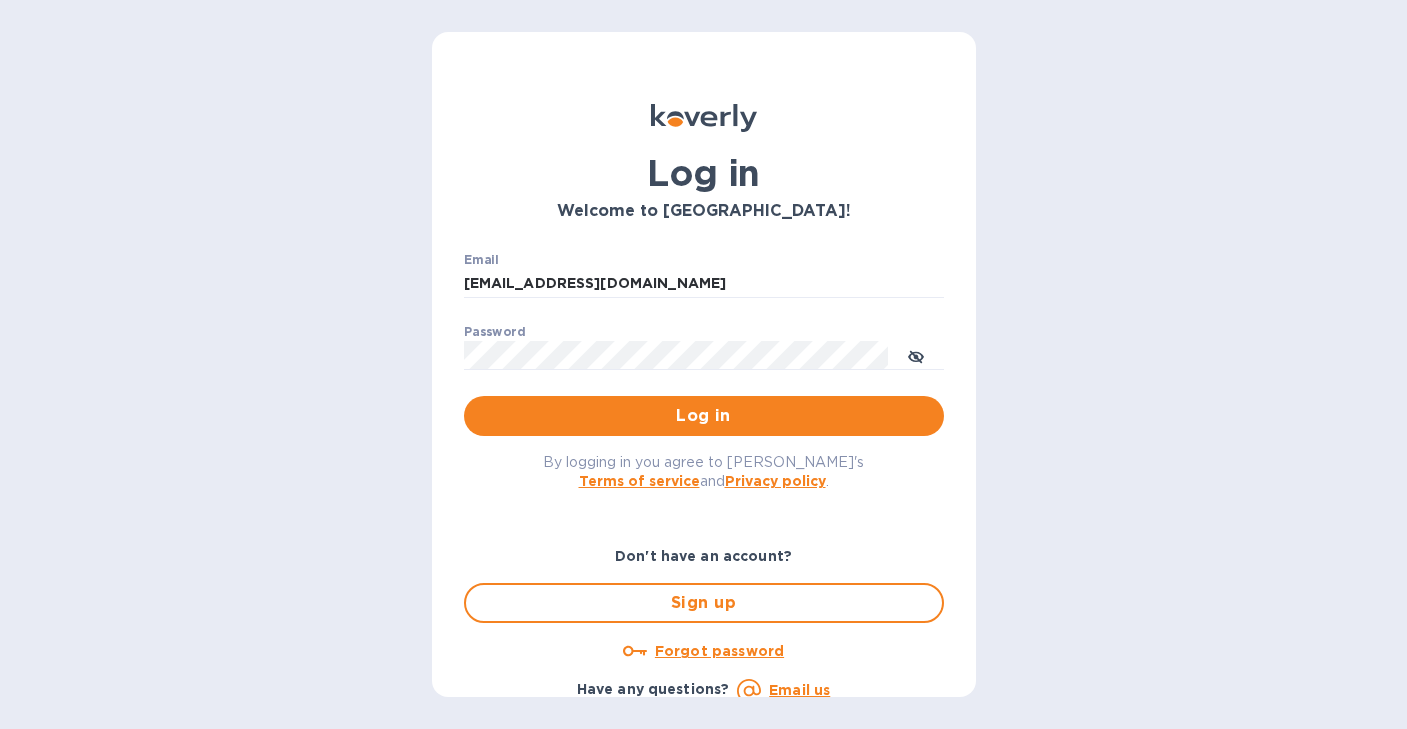 scroll, scrollTop: 0, scrollLeft: 0, axis: both 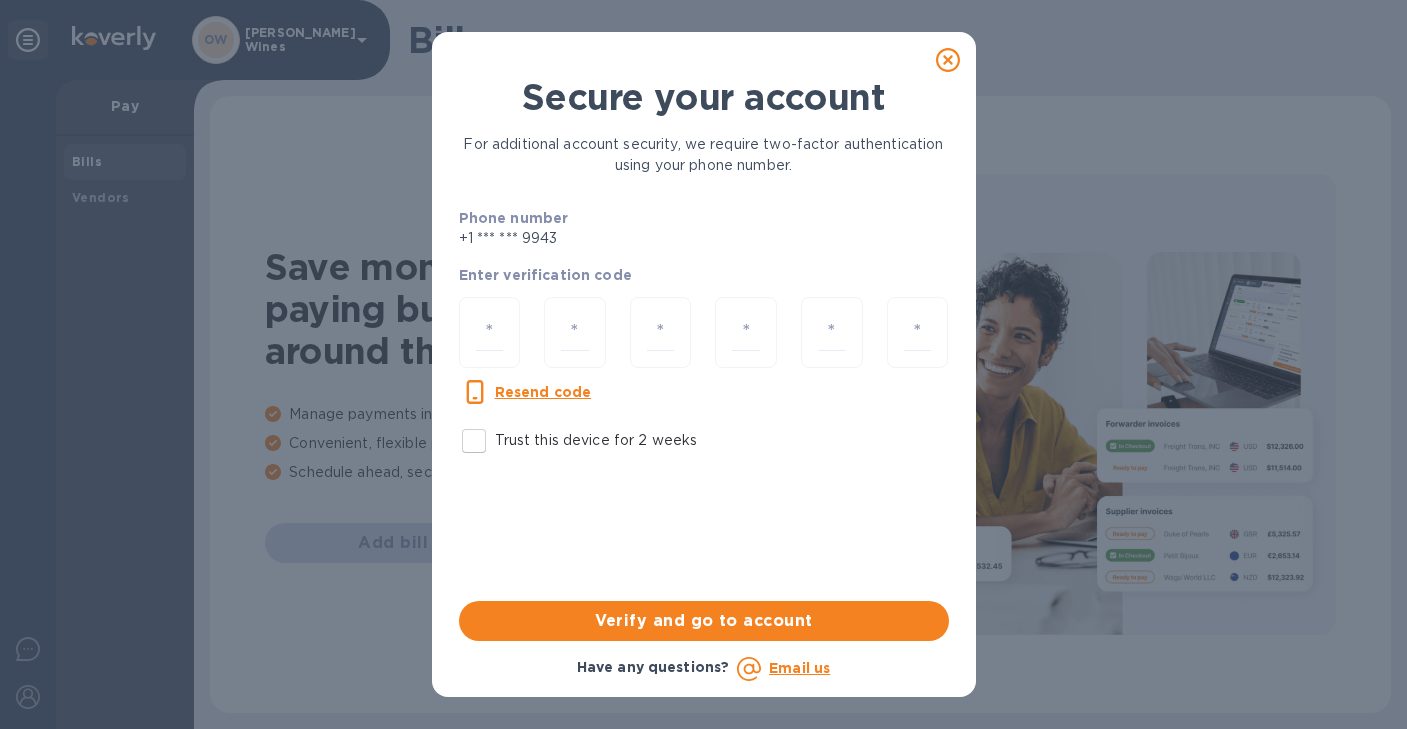 click on "Trust this device for 2 weeks" at bounding box center [474, 441] 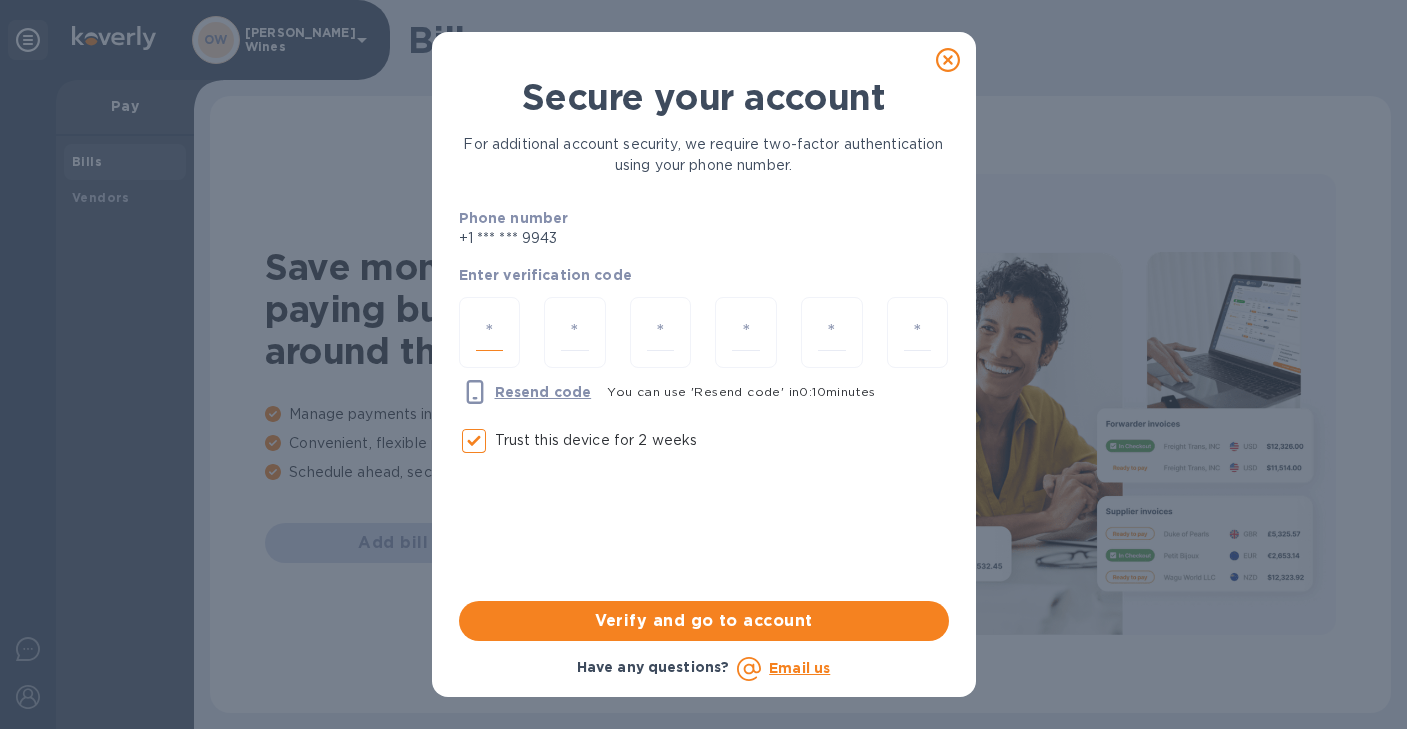 click at bounding box center (490, 332) 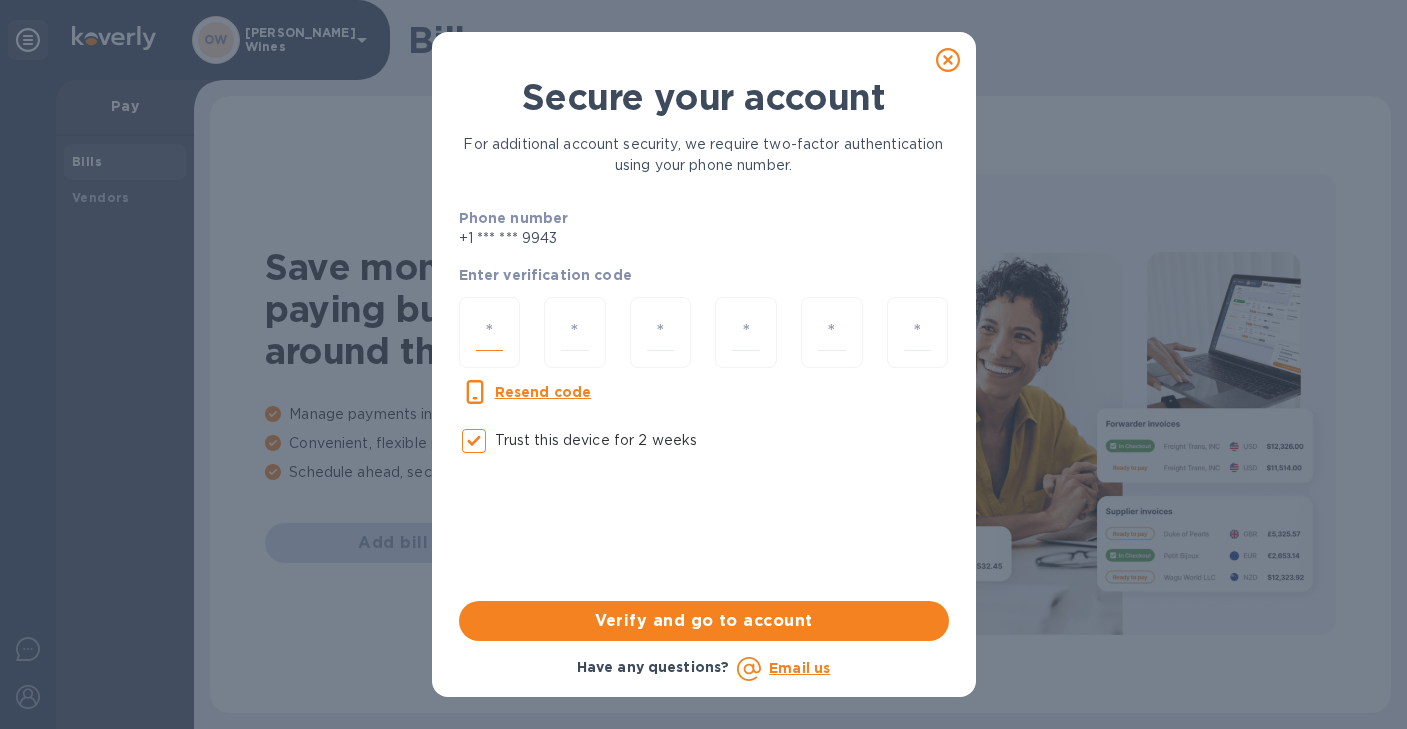 type on "8" 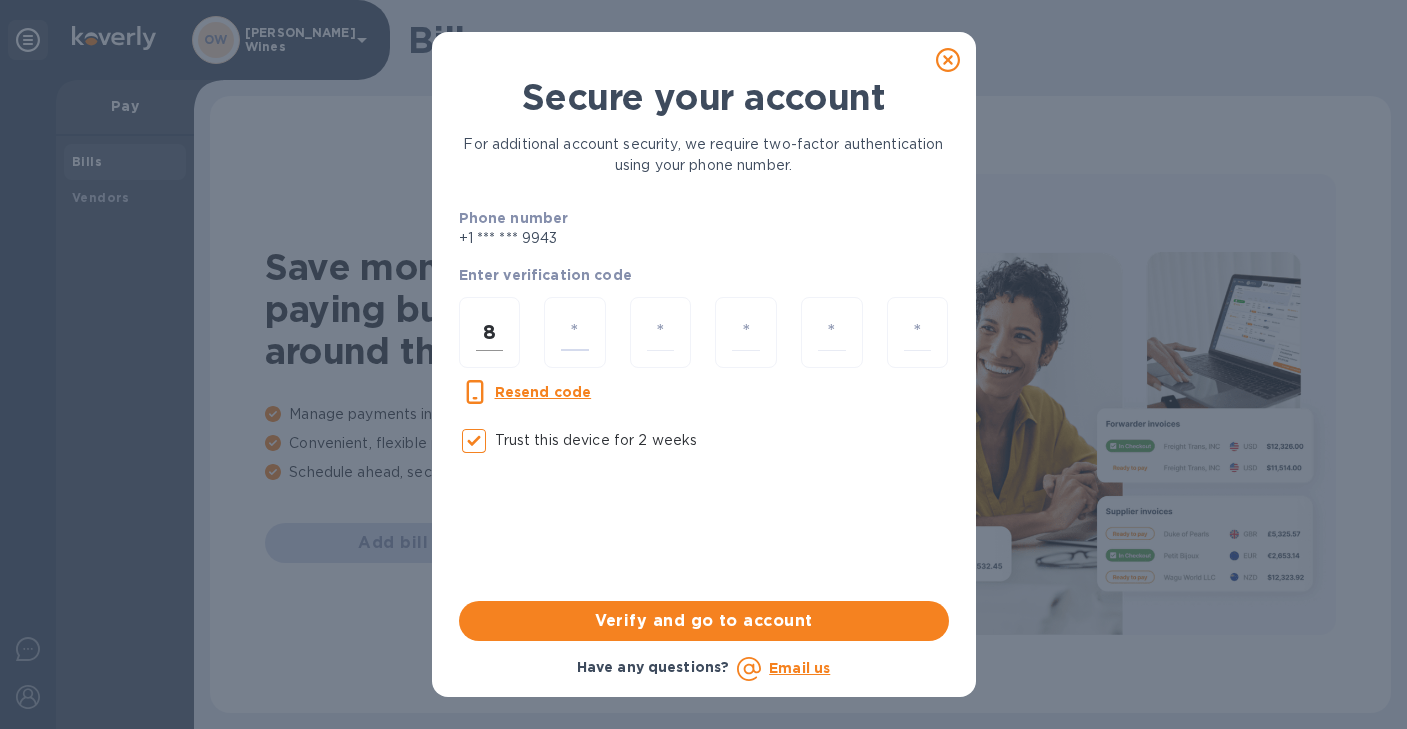 type on "9" 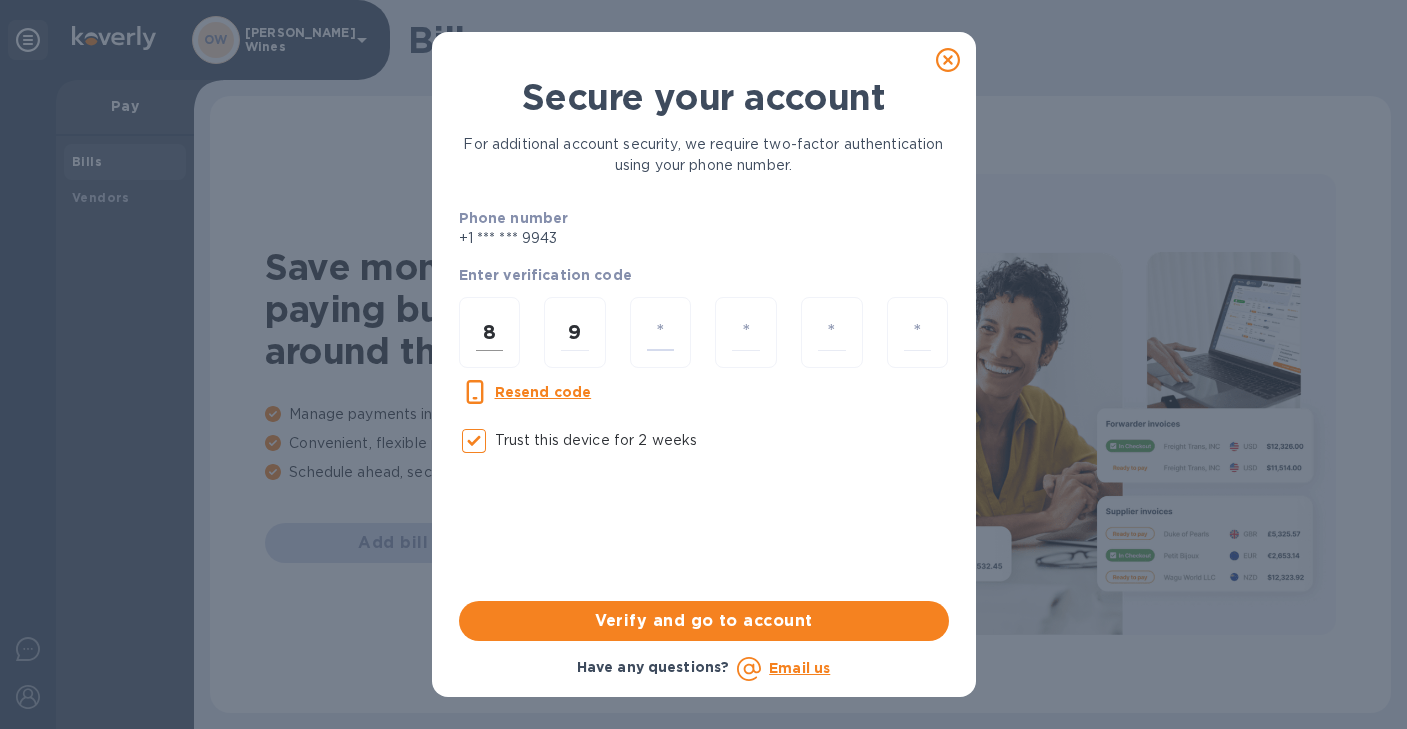 type on "8" 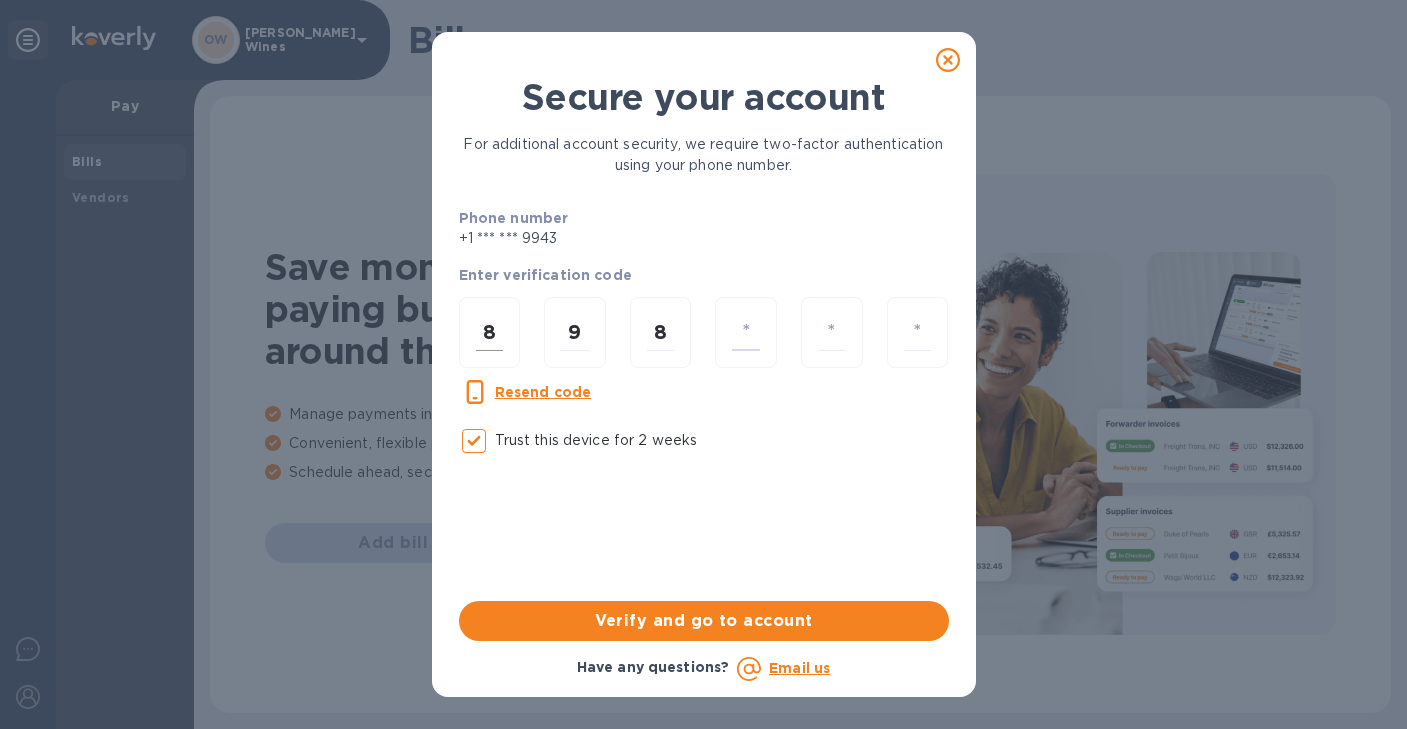 type on "2" 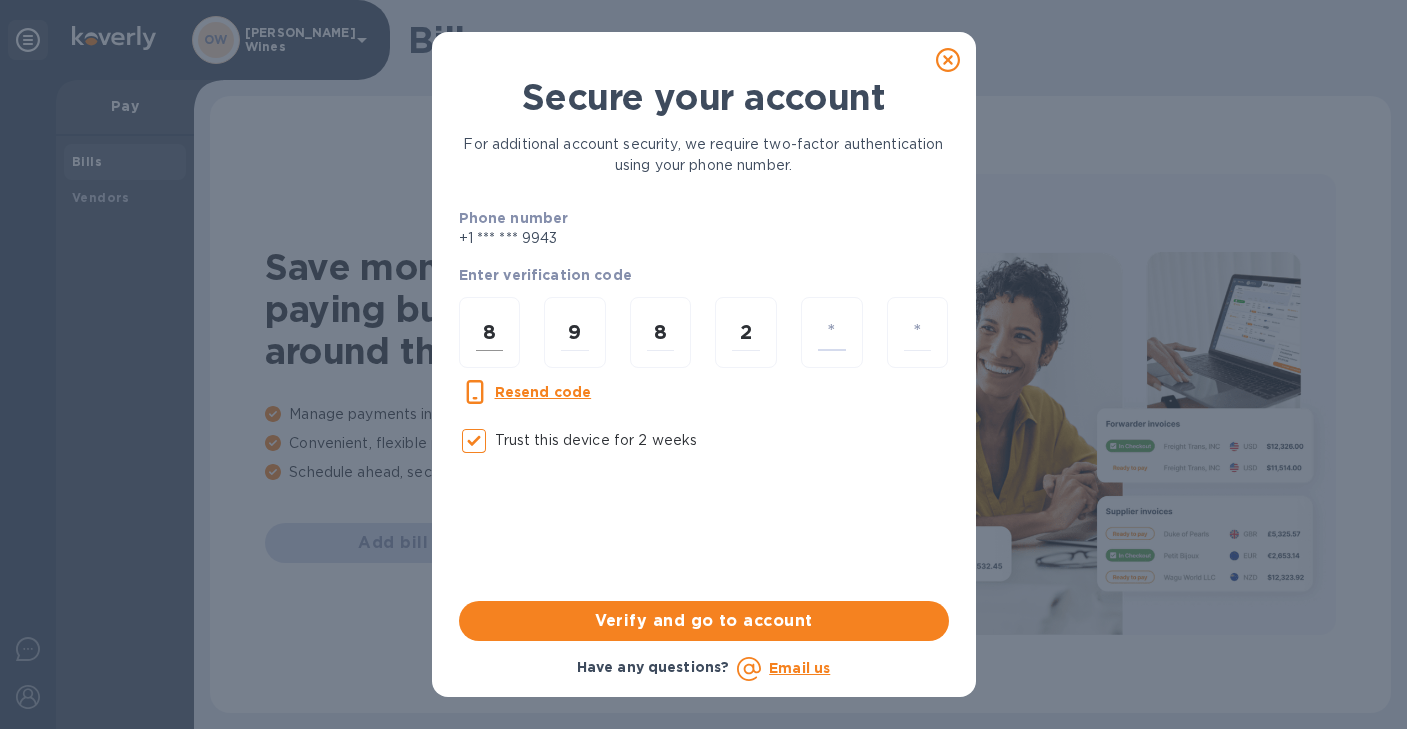 type on "4" 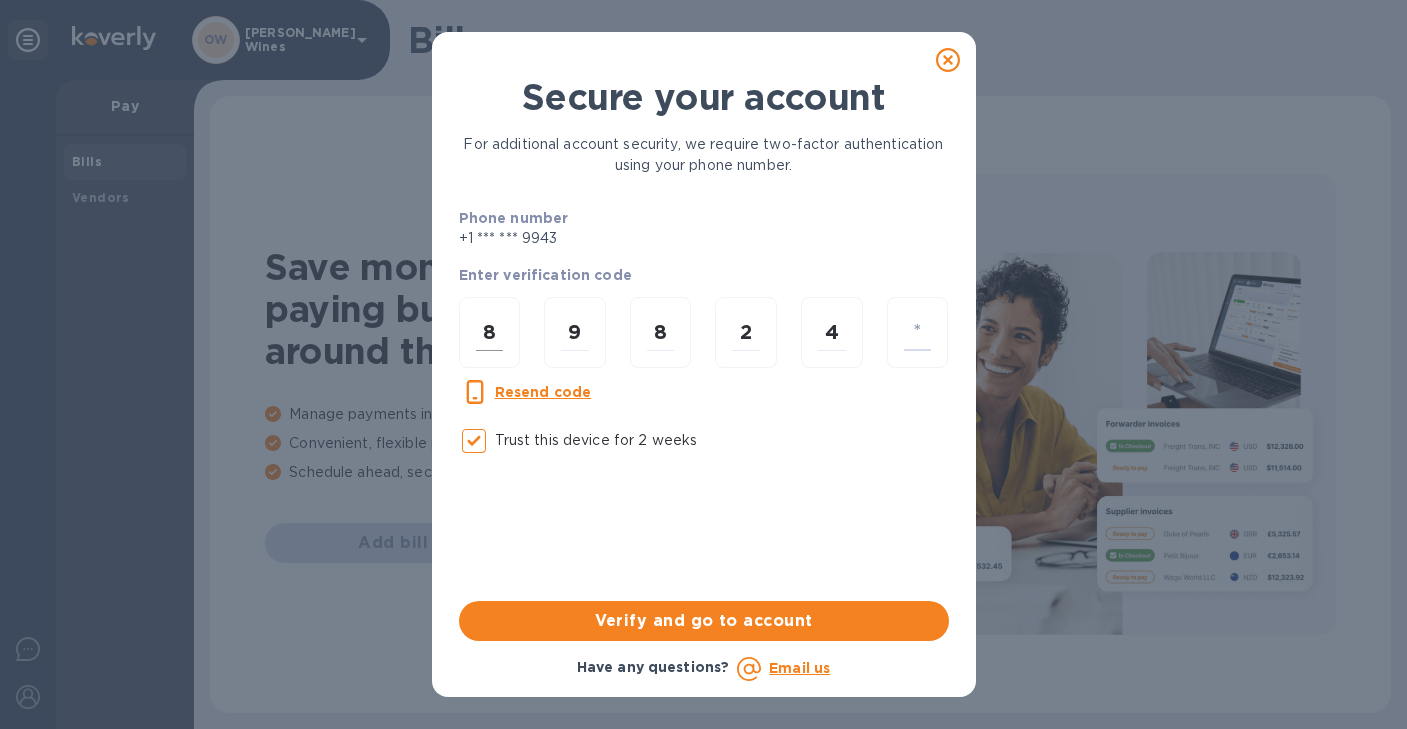 type on "4" 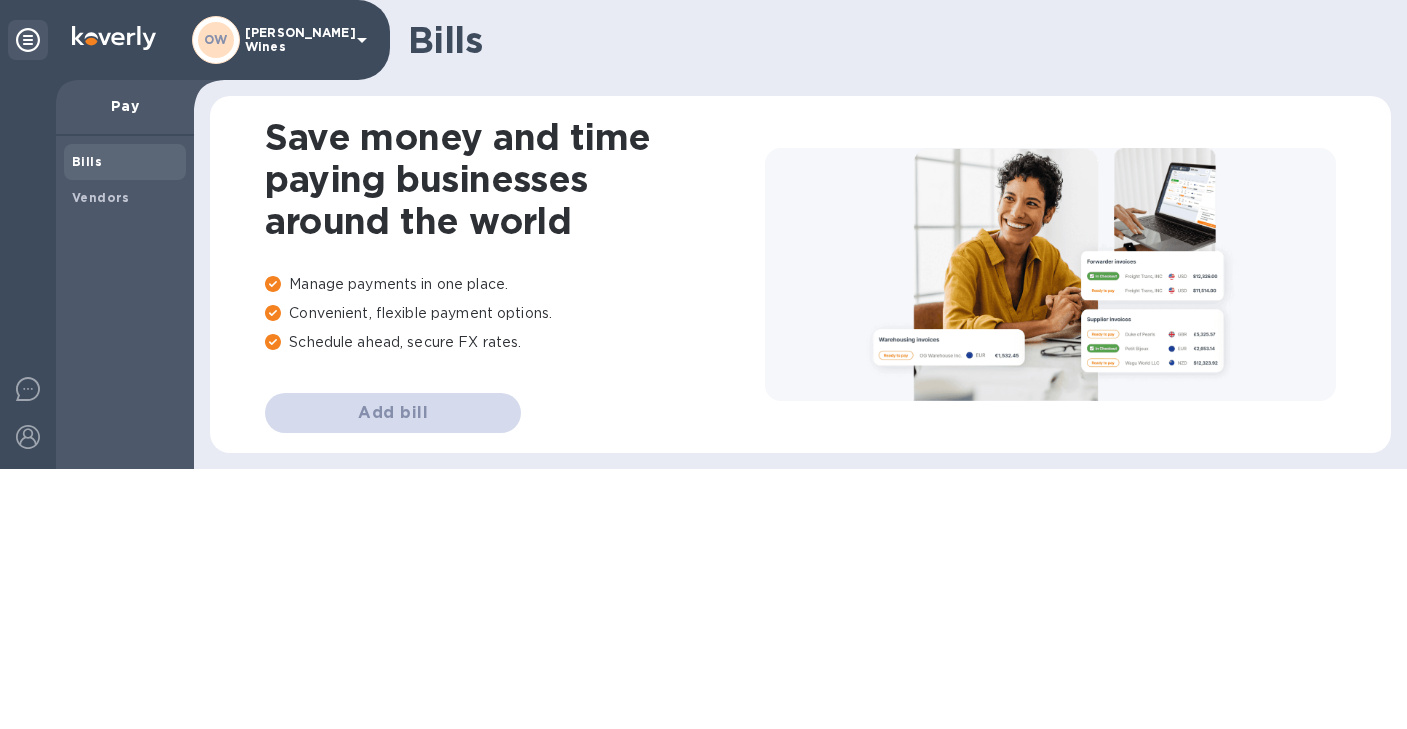 scroll, scrollTop: 0, scrollLeft: 0, axis: both 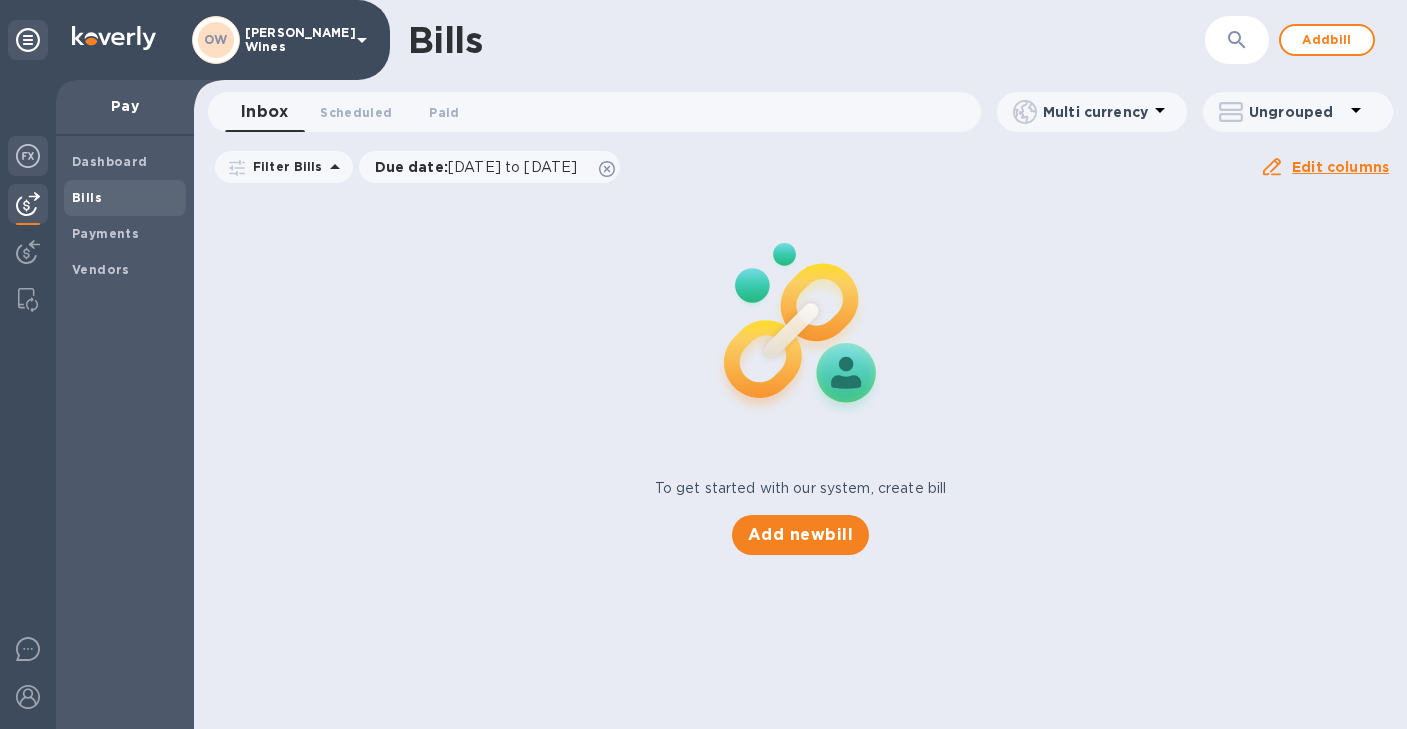 click at bounding box center (28, 156) 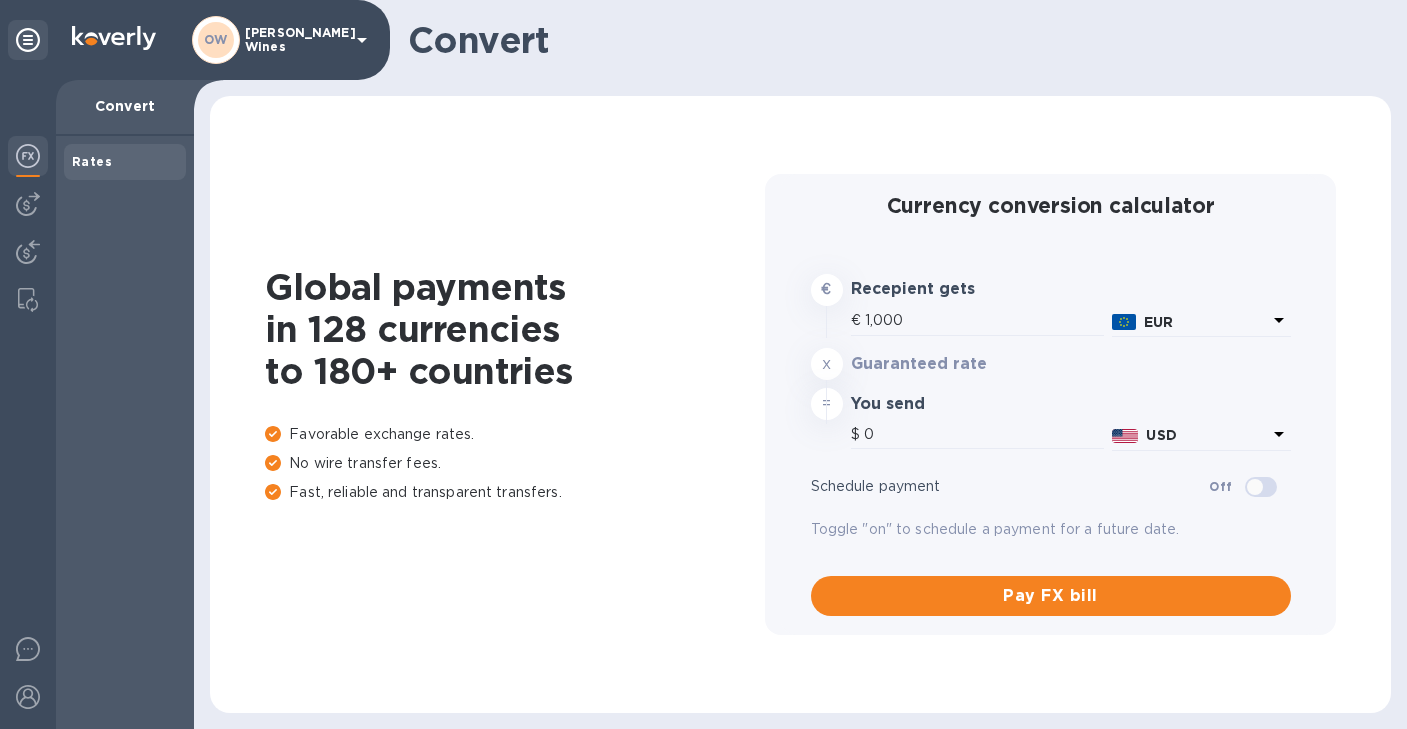type on "1,179.5" 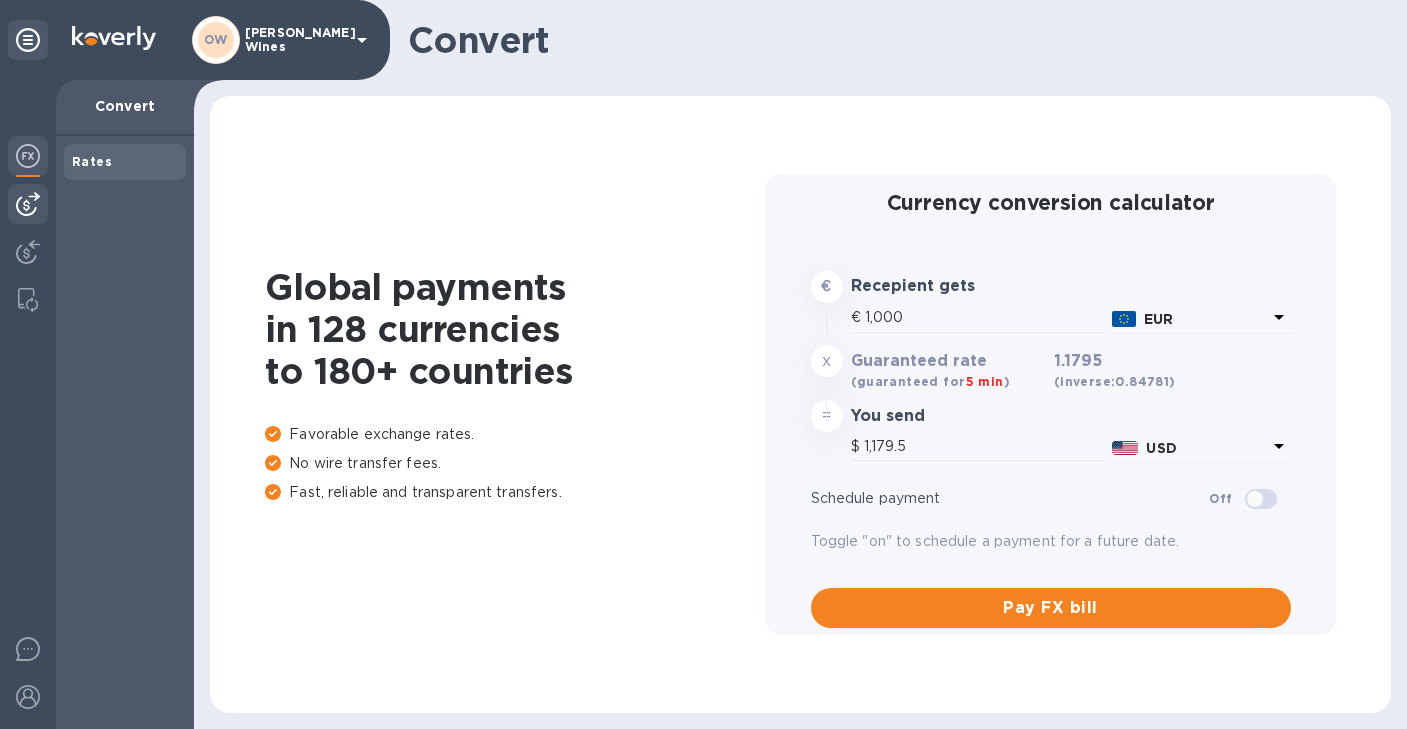 click at bounding box center (28, 204) 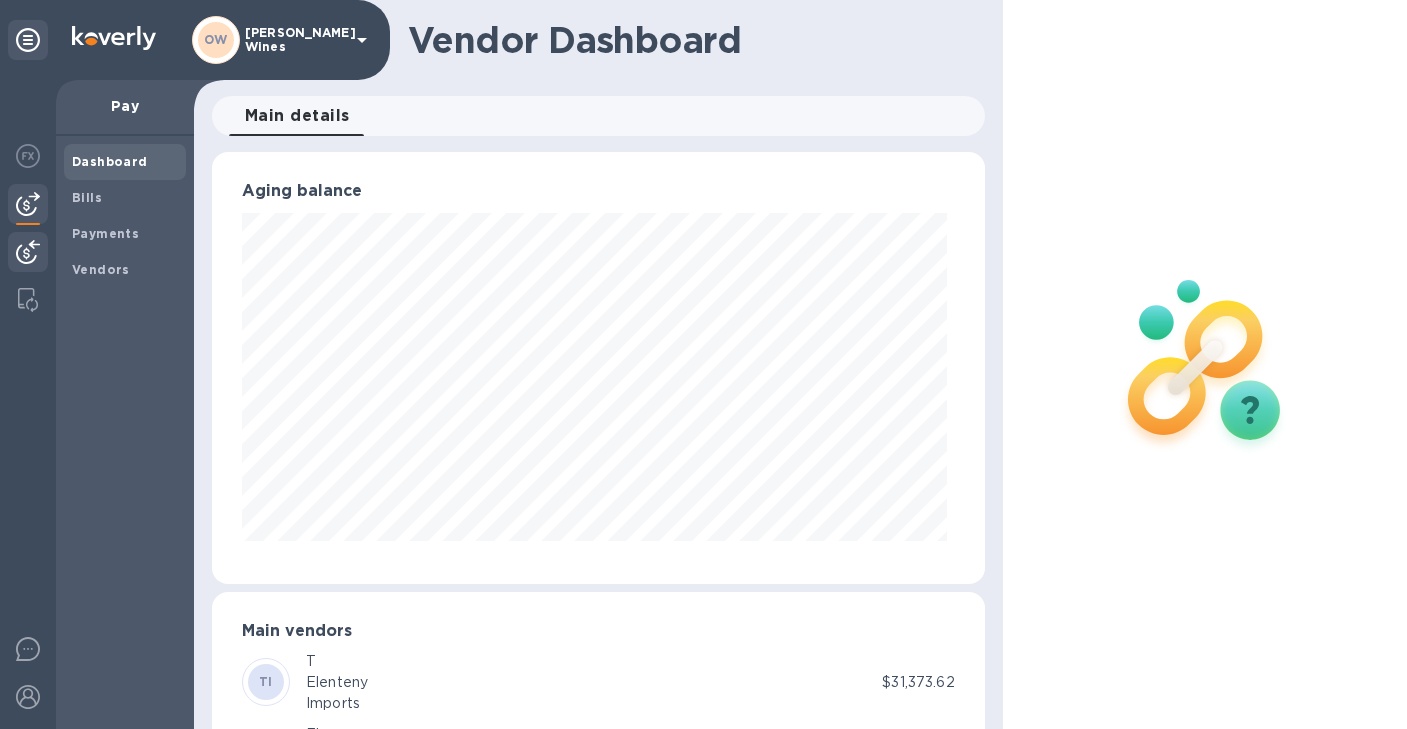 scroll, scrollTop: 999568, scrollLeft: 999235, axis: both 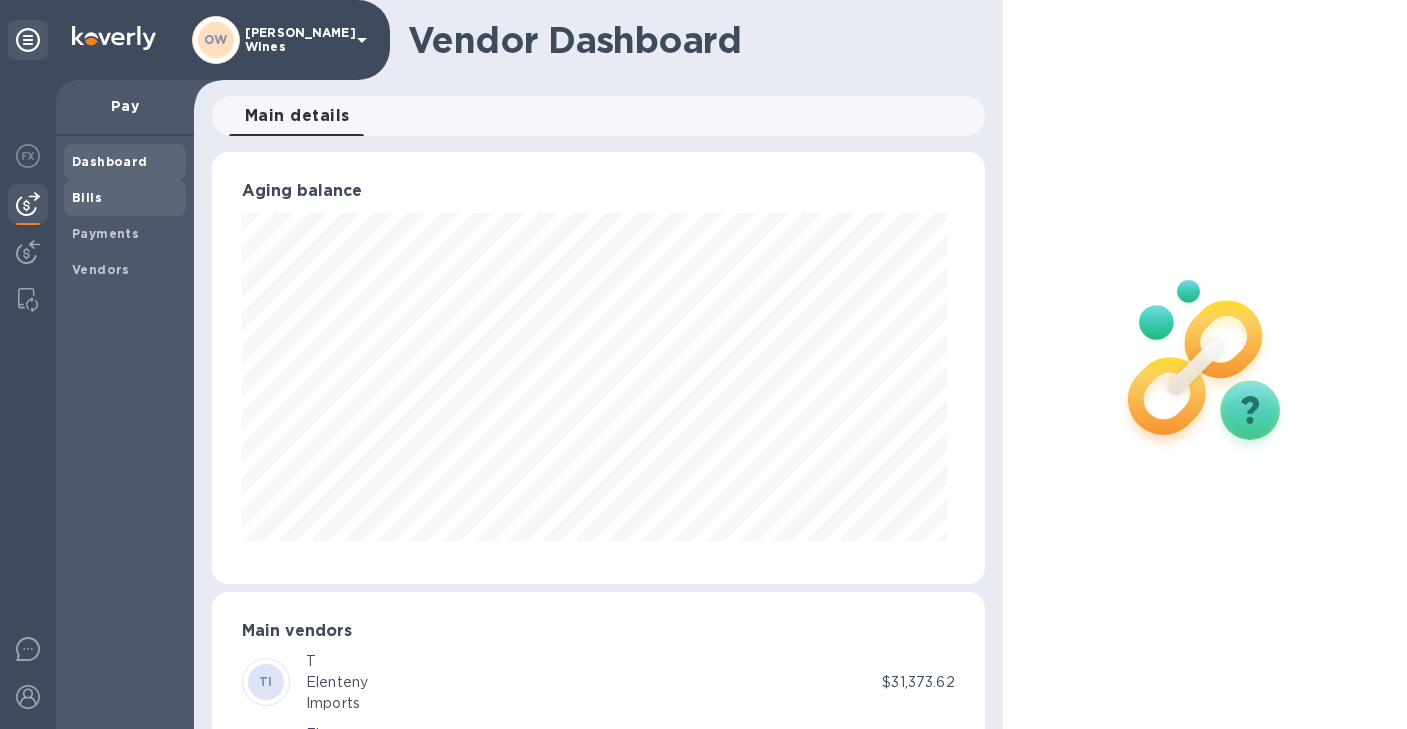 click on "Bills" at bounding box center (125, 198) 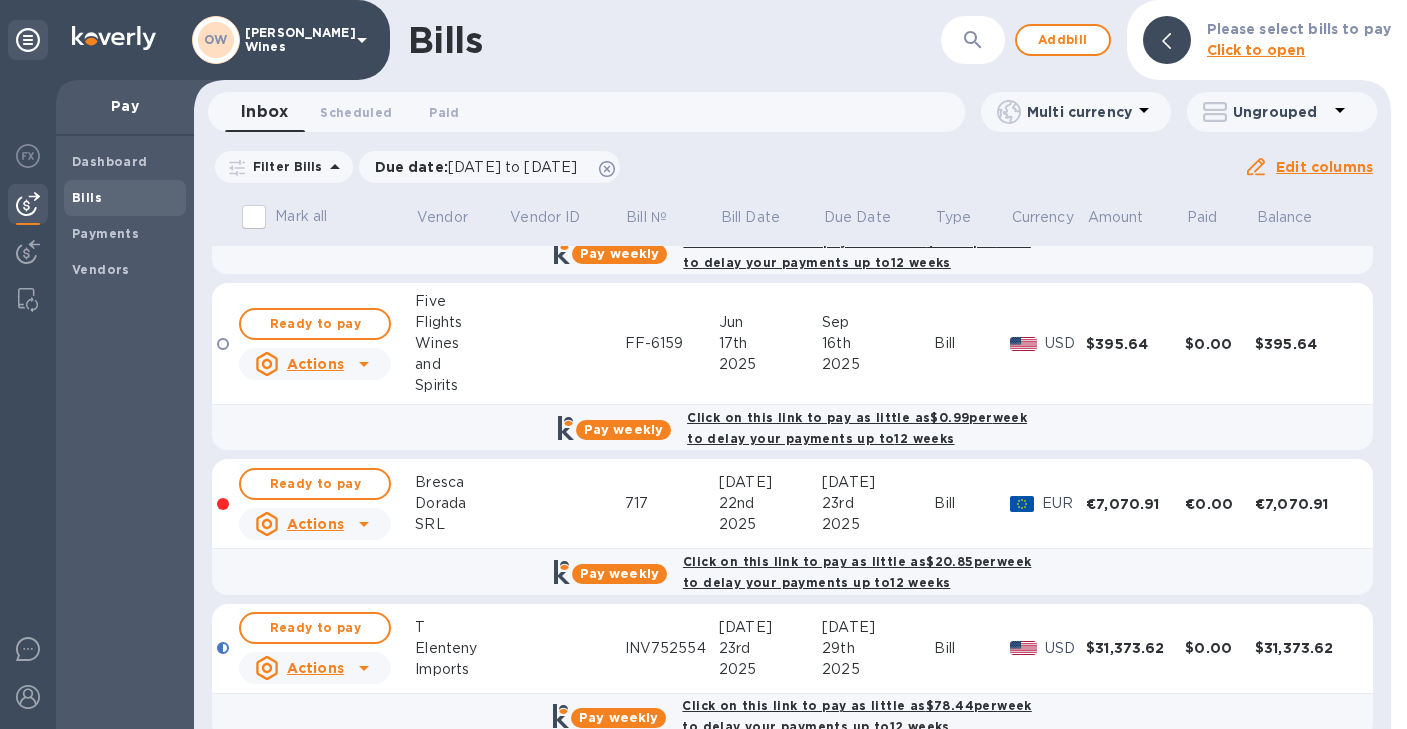 scroll, scrollTop: 496, scrollLeft: 0, axis: vertical 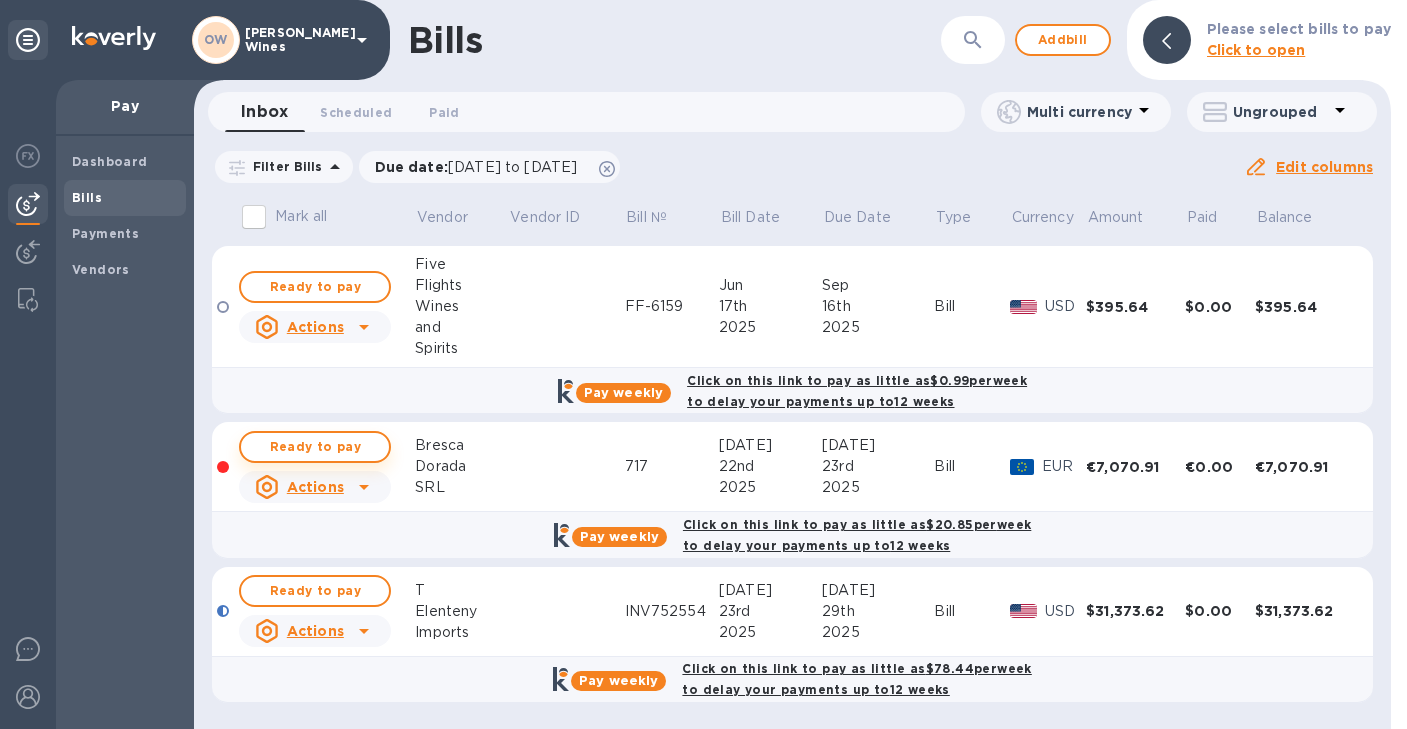 click on "Ready to pay" at bounding box center [315, 447] 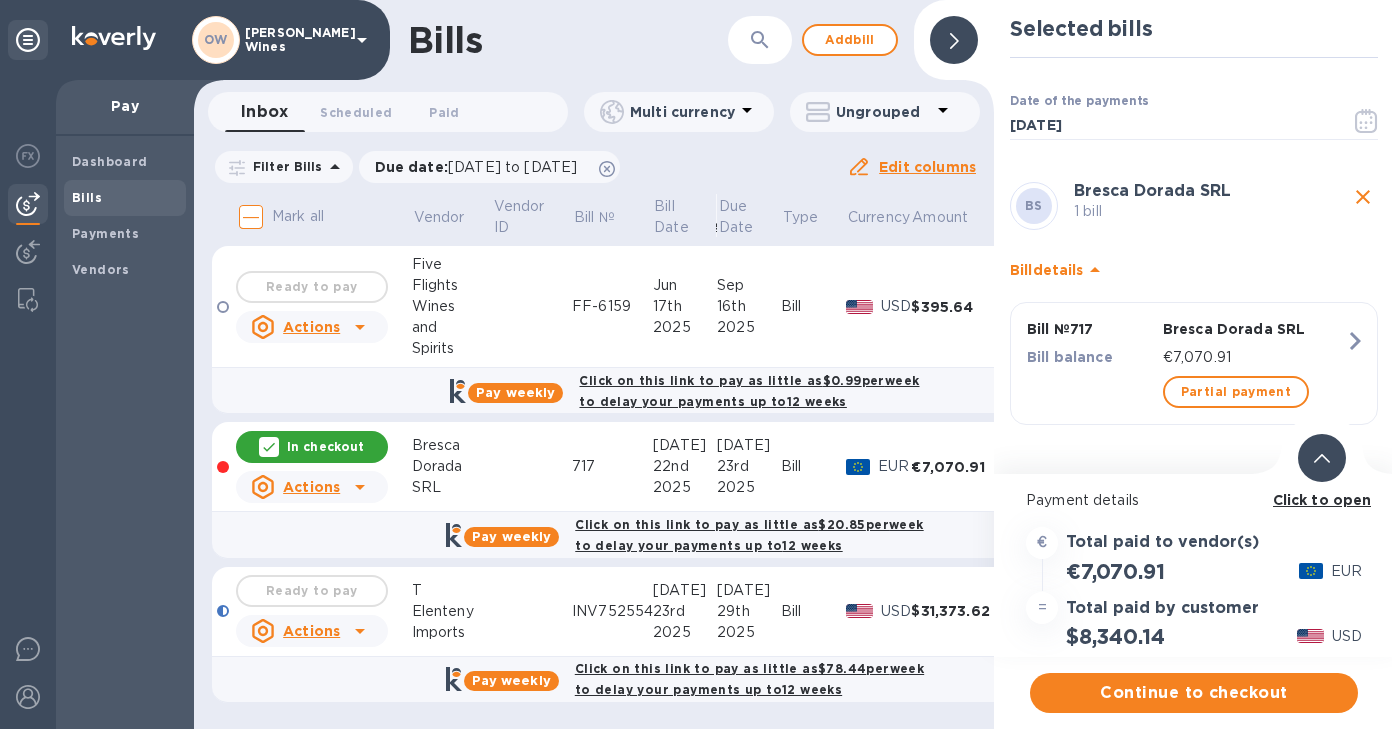 click on "Click to open" at bounding box center [1322, 500] 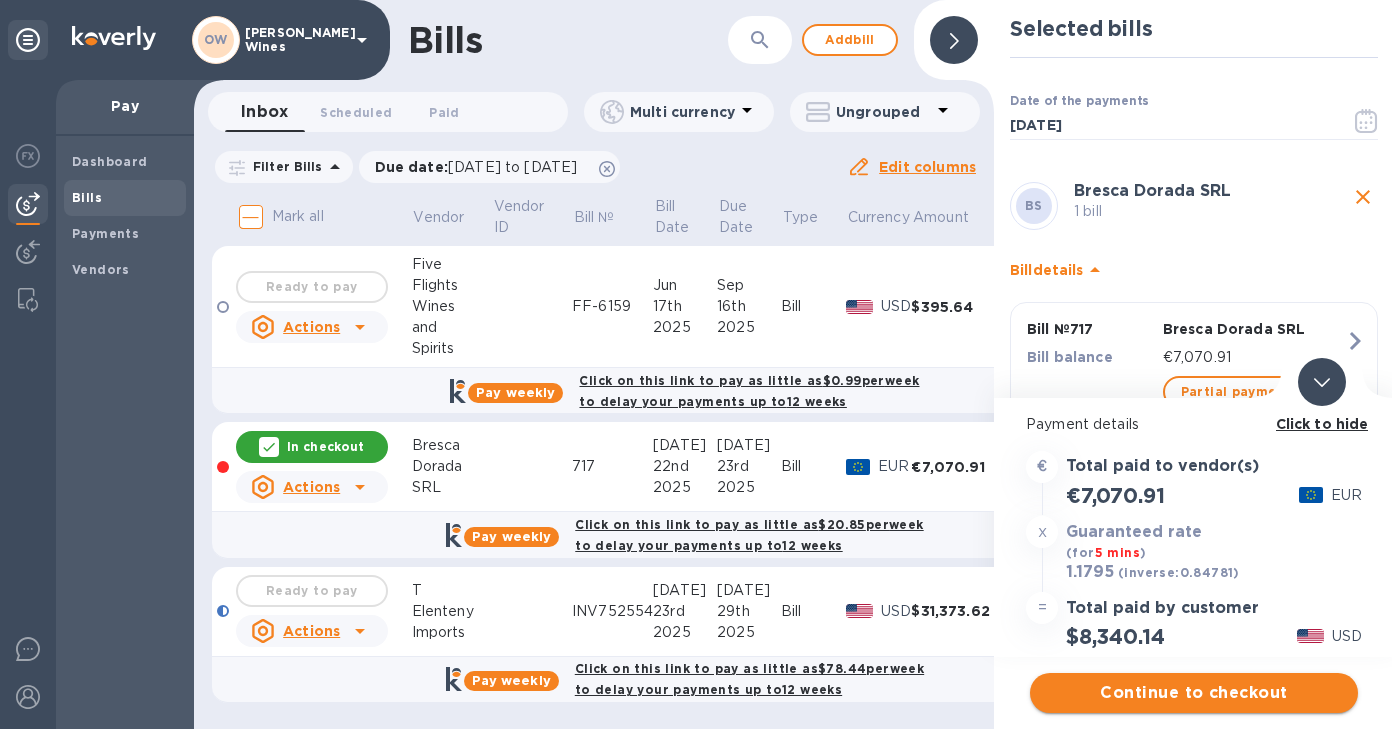 click on "Continue to checkout" at bounding box center [1194, 693] 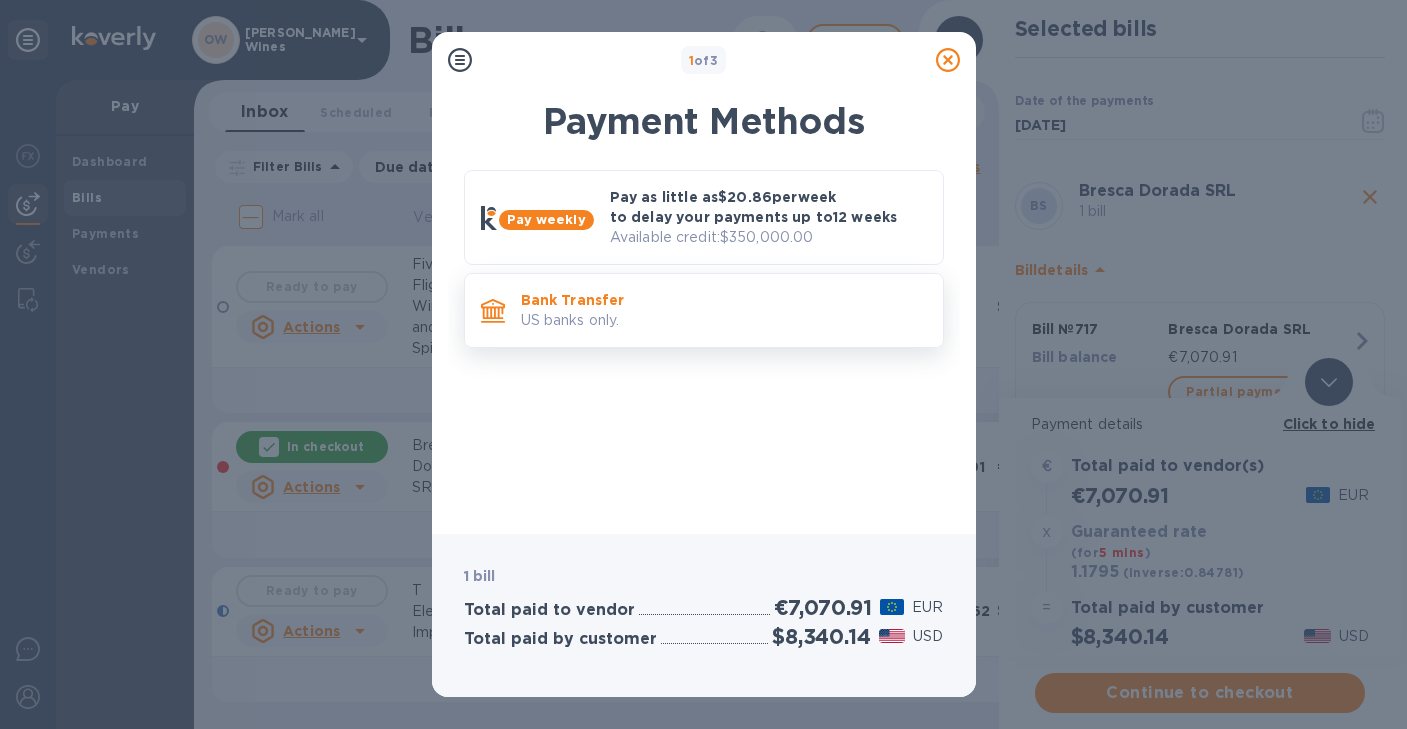 click on "US banks only." at bounding box center (724, 320) 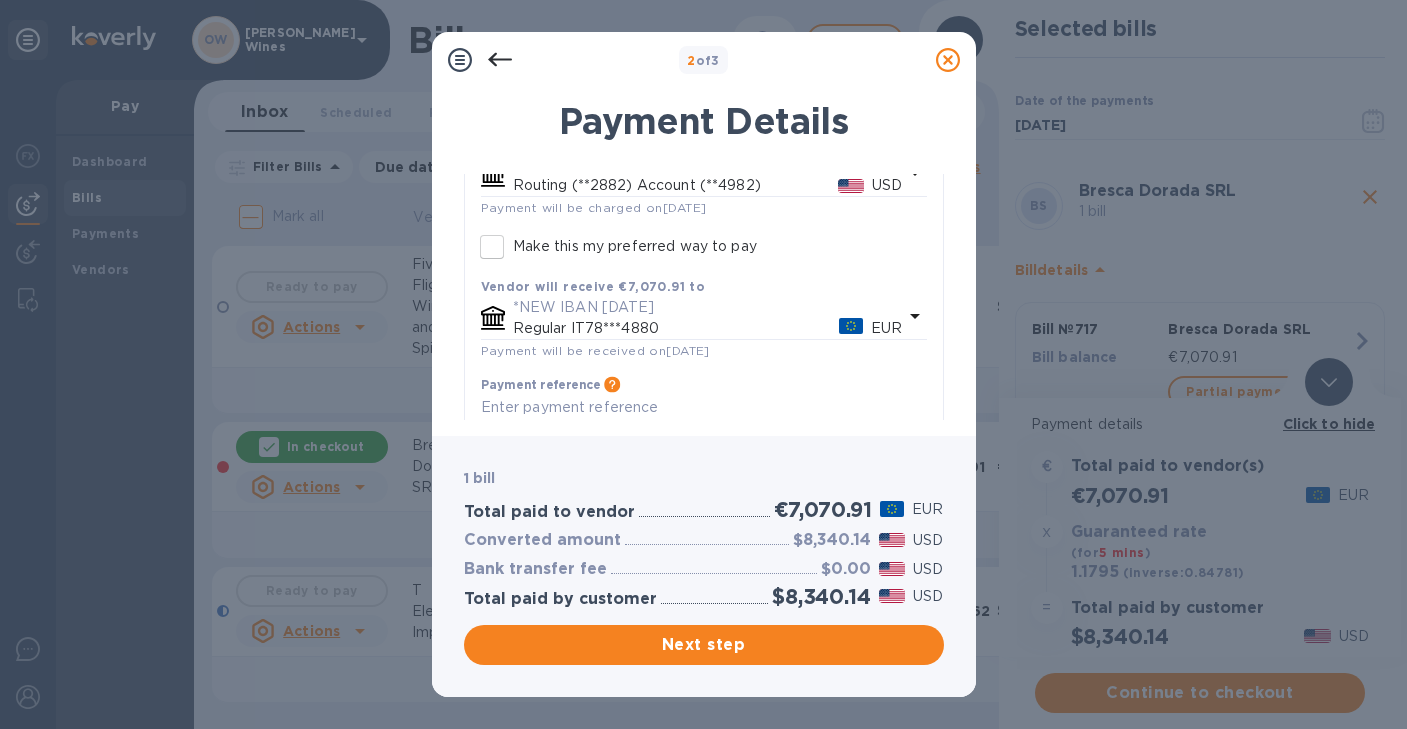 scroll, scrollTop: 242, scrollLeft: 0, axis: vertical 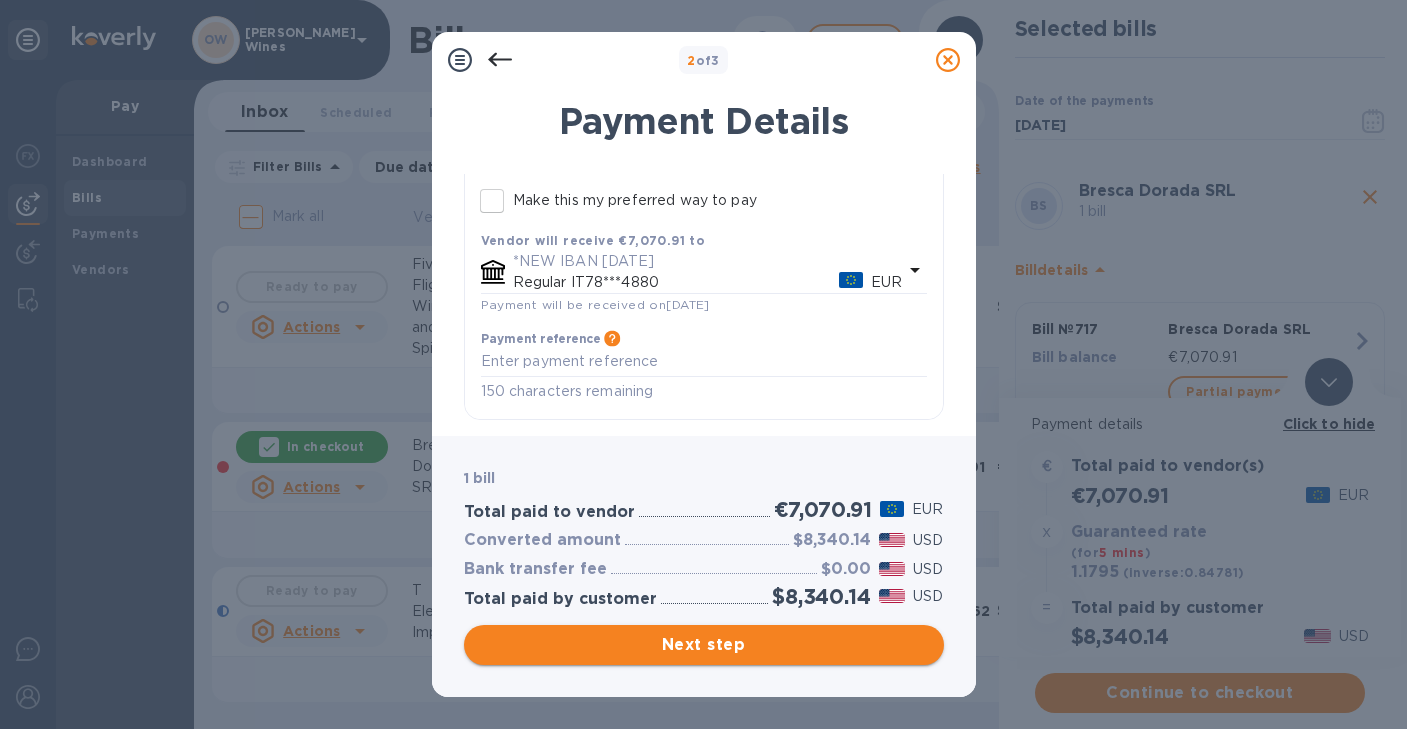 click on "Next step" at bounding box center (704, 645) 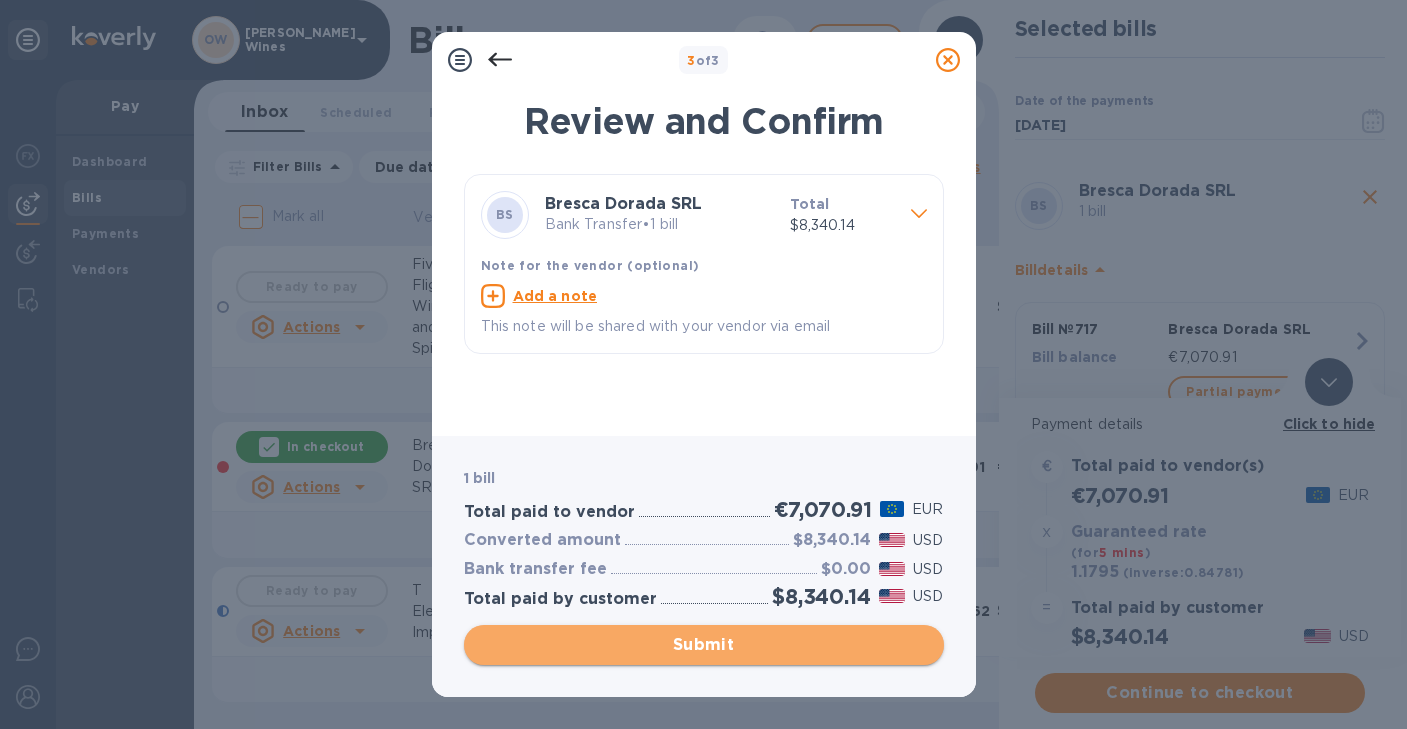 click on "Submit" at bounding box center [704, 645] 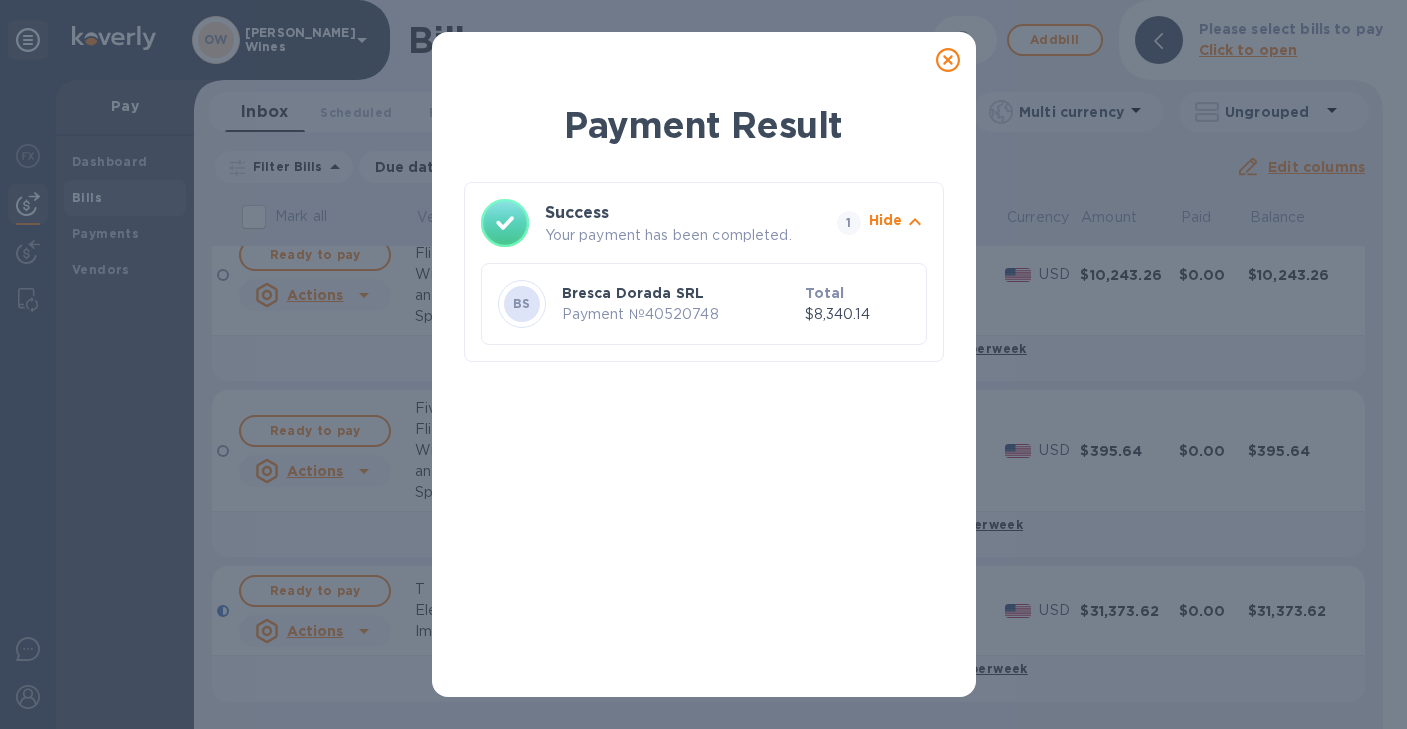scroll, scrollTop: 0, scrollLeft: 0, axis: both 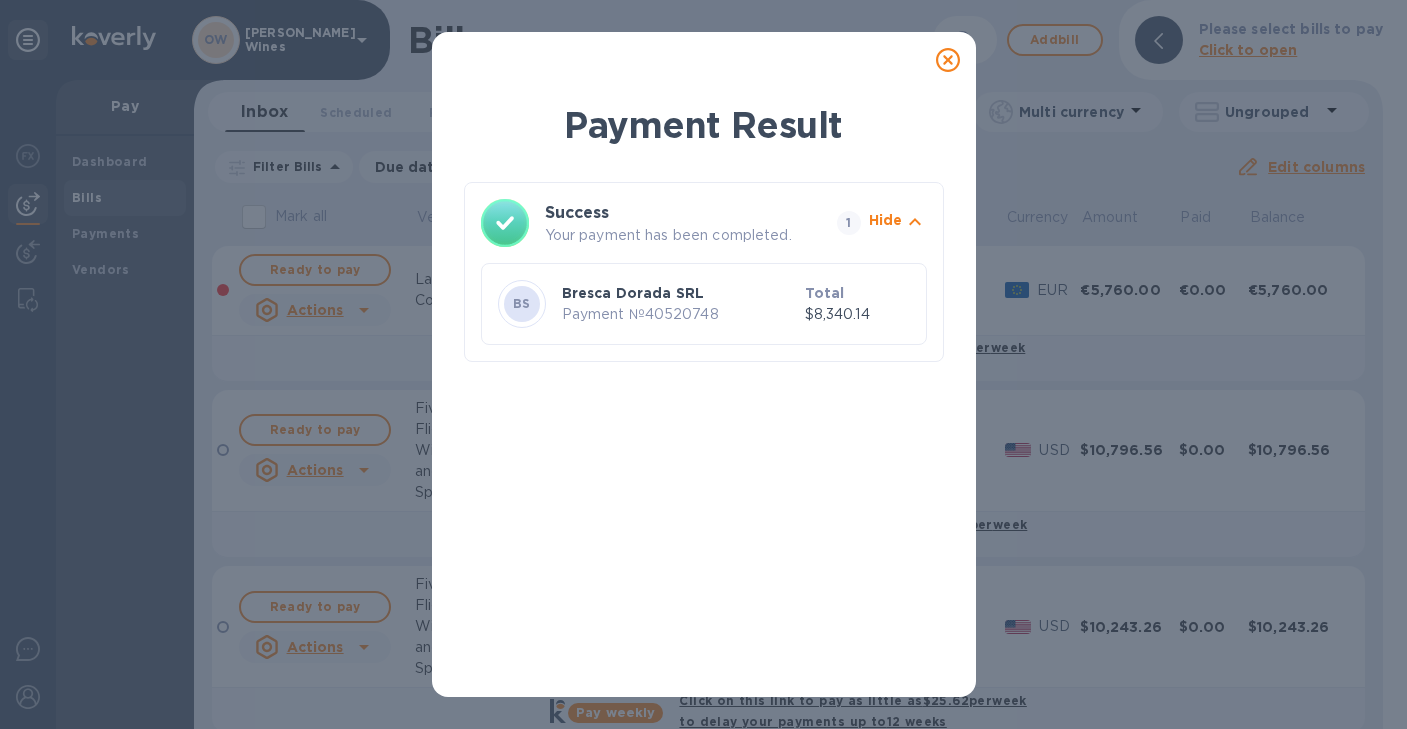 click 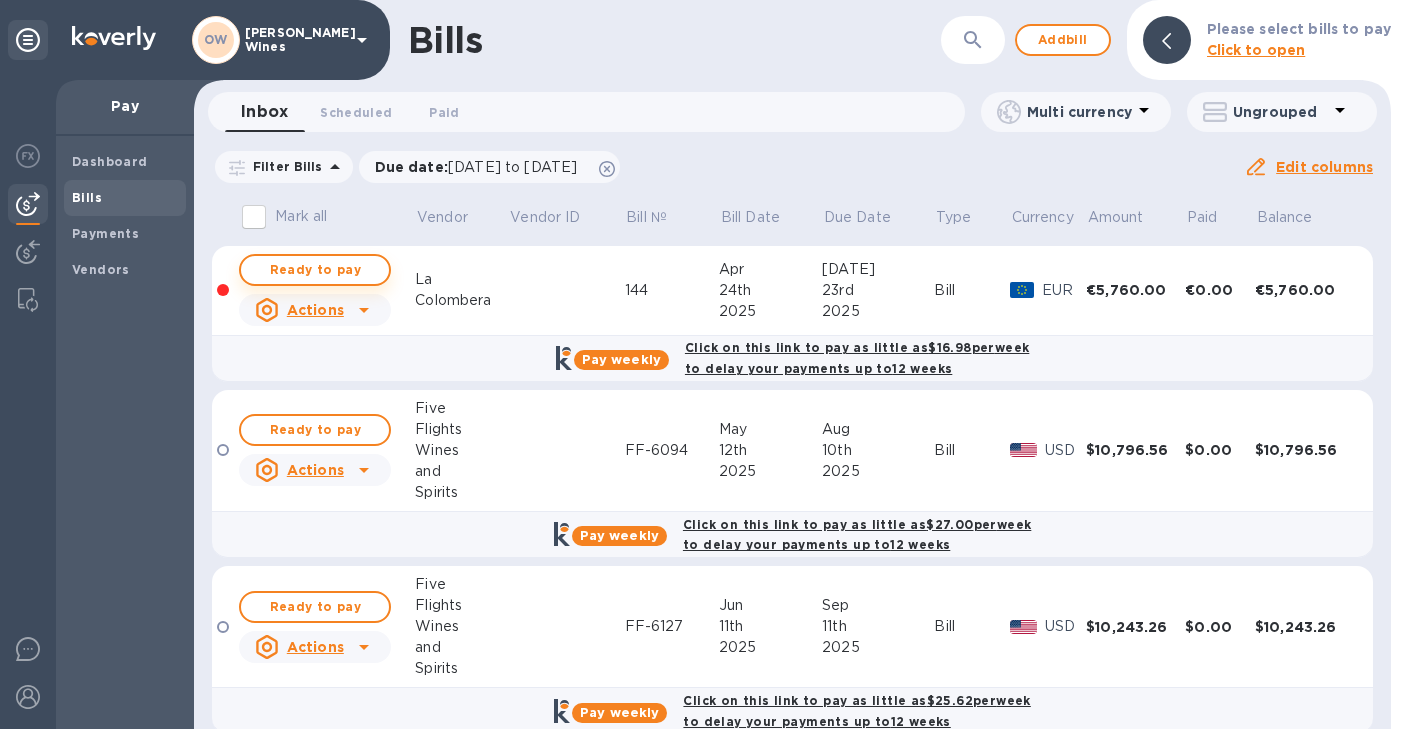 click on "Ready to pay" at bounding box center [315, 270] 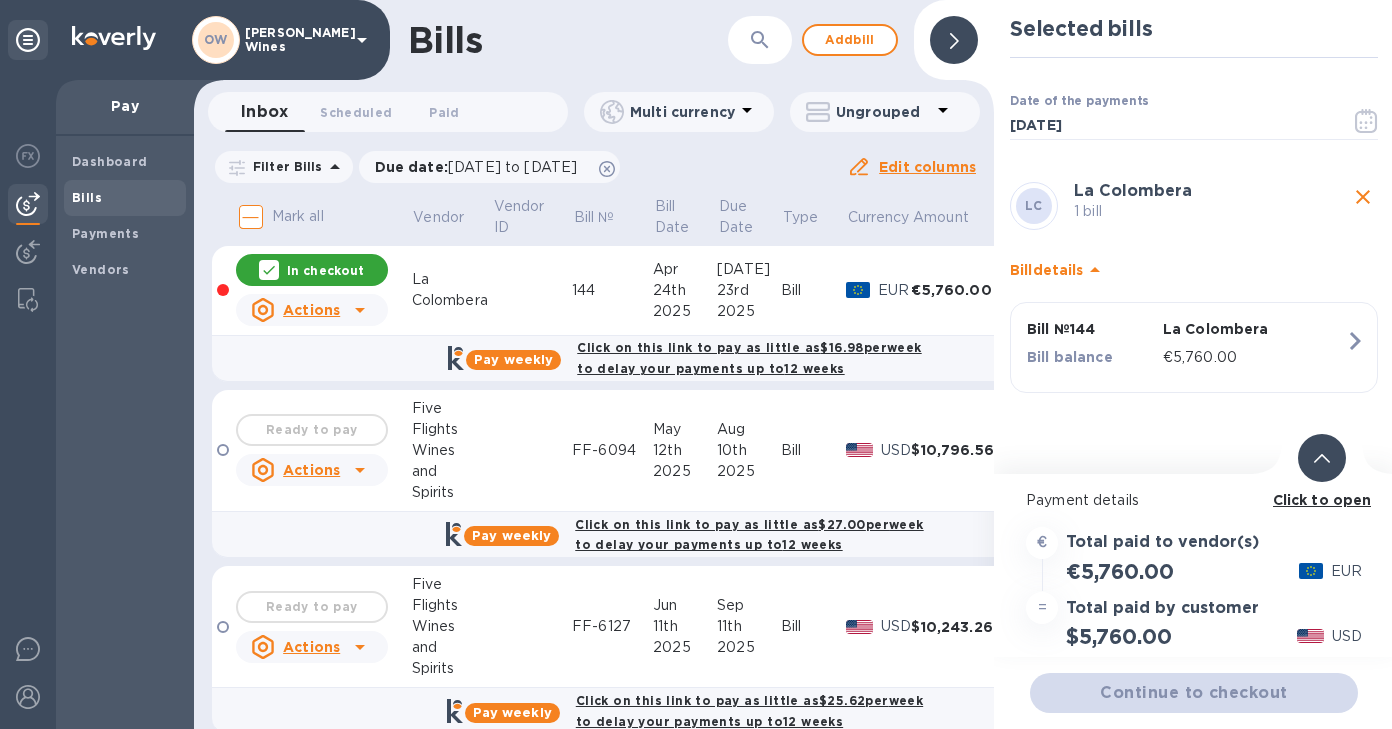 click on "Click to open" at bounding box center (1322, 500) 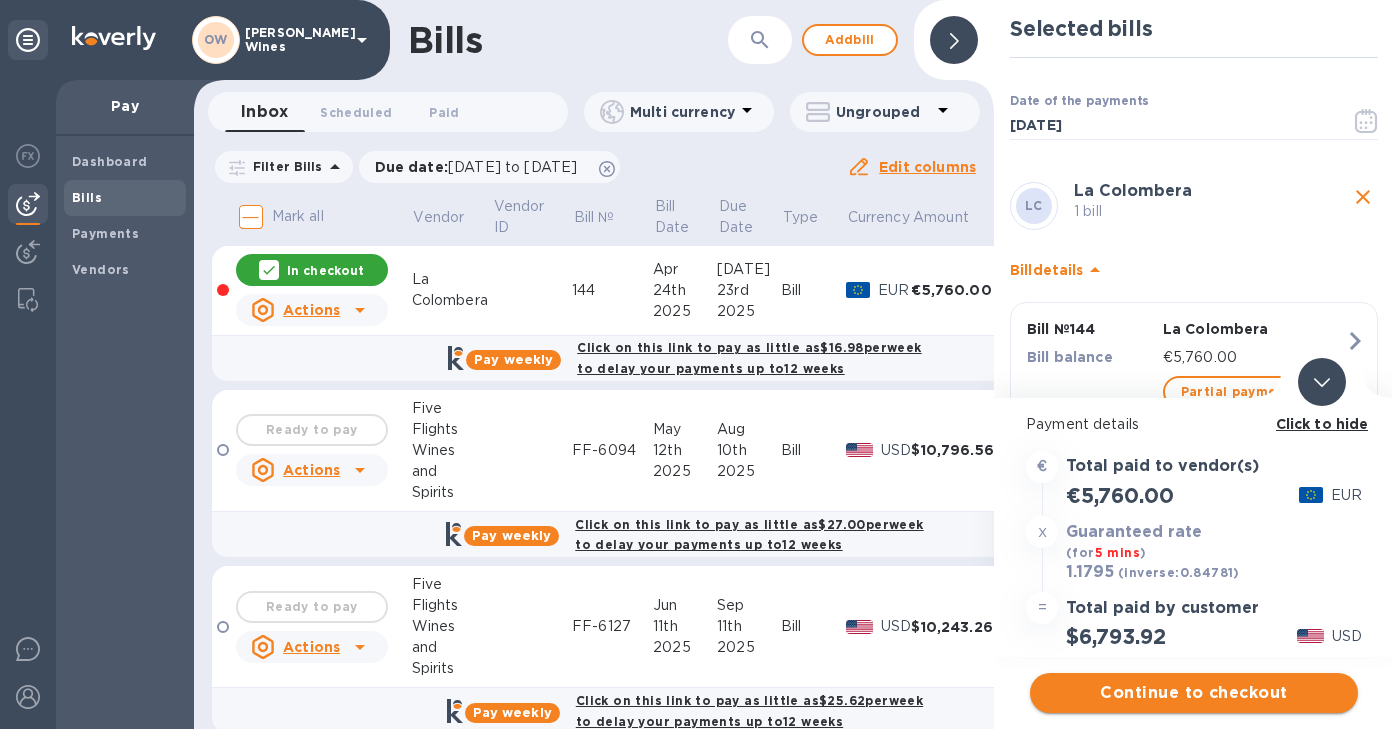 click on "Continue to checkout" at bounding box center [1194, 693] 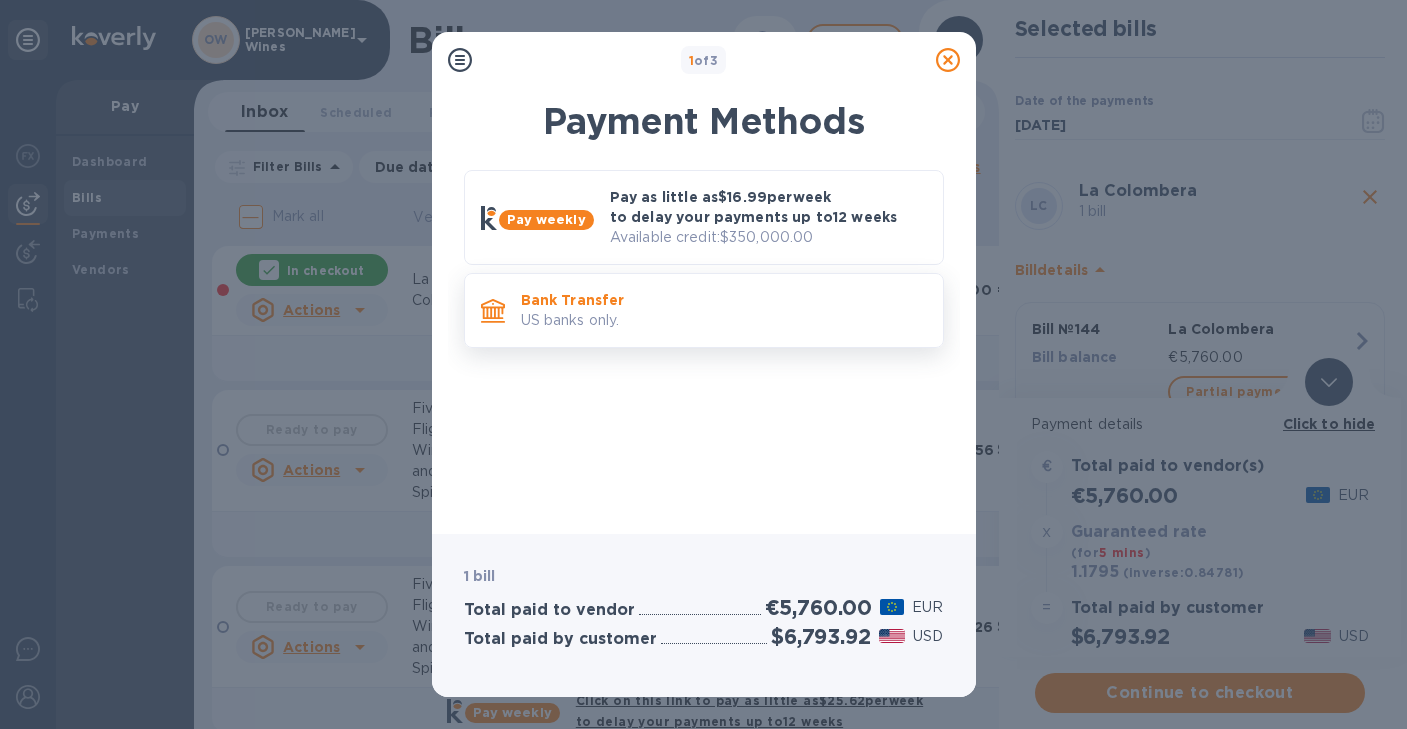 click on "US banks only." at bounding box center (724, 320) 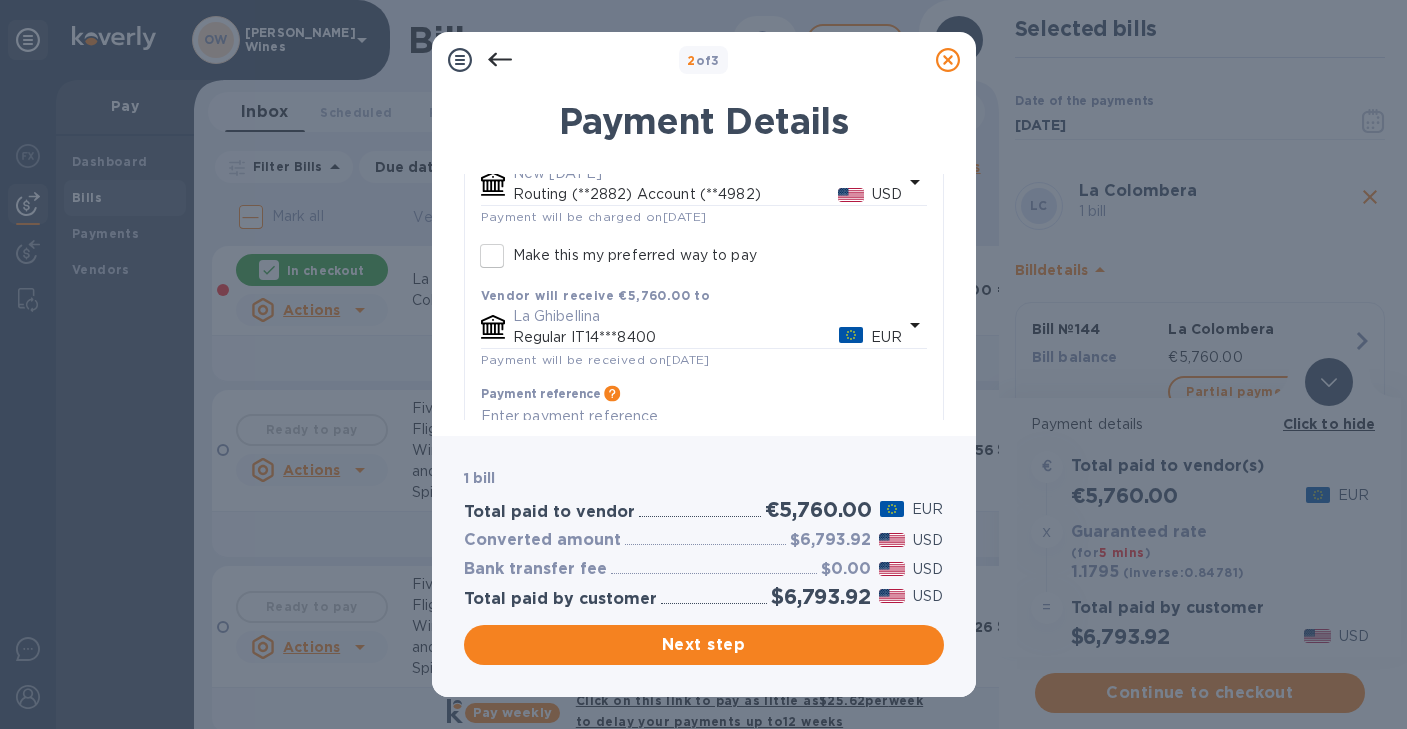 scroll, scrollTop: 242, scrollLeft: 0, axis: vertical 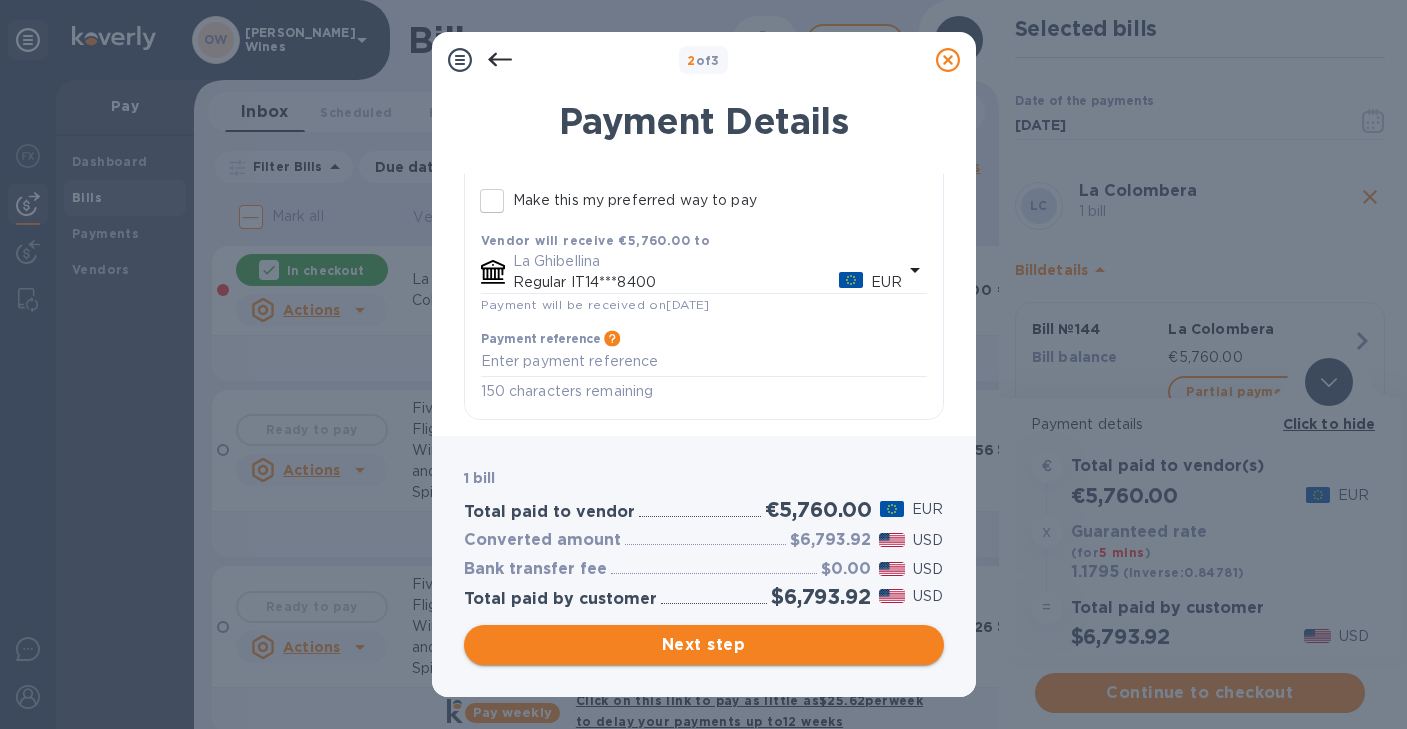 click on "Next step" at bounding box center (704, 645) 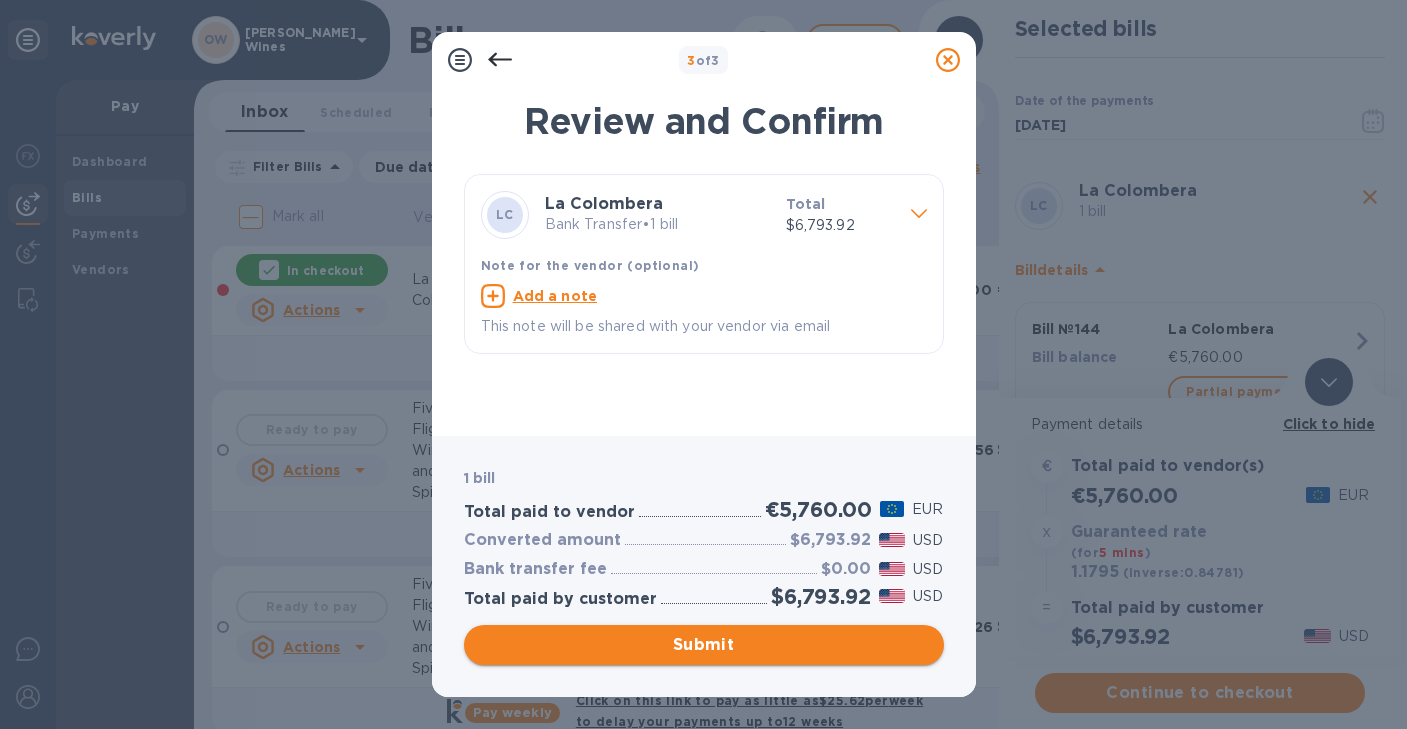 click on "Submit" at bounding box center (704, 645) 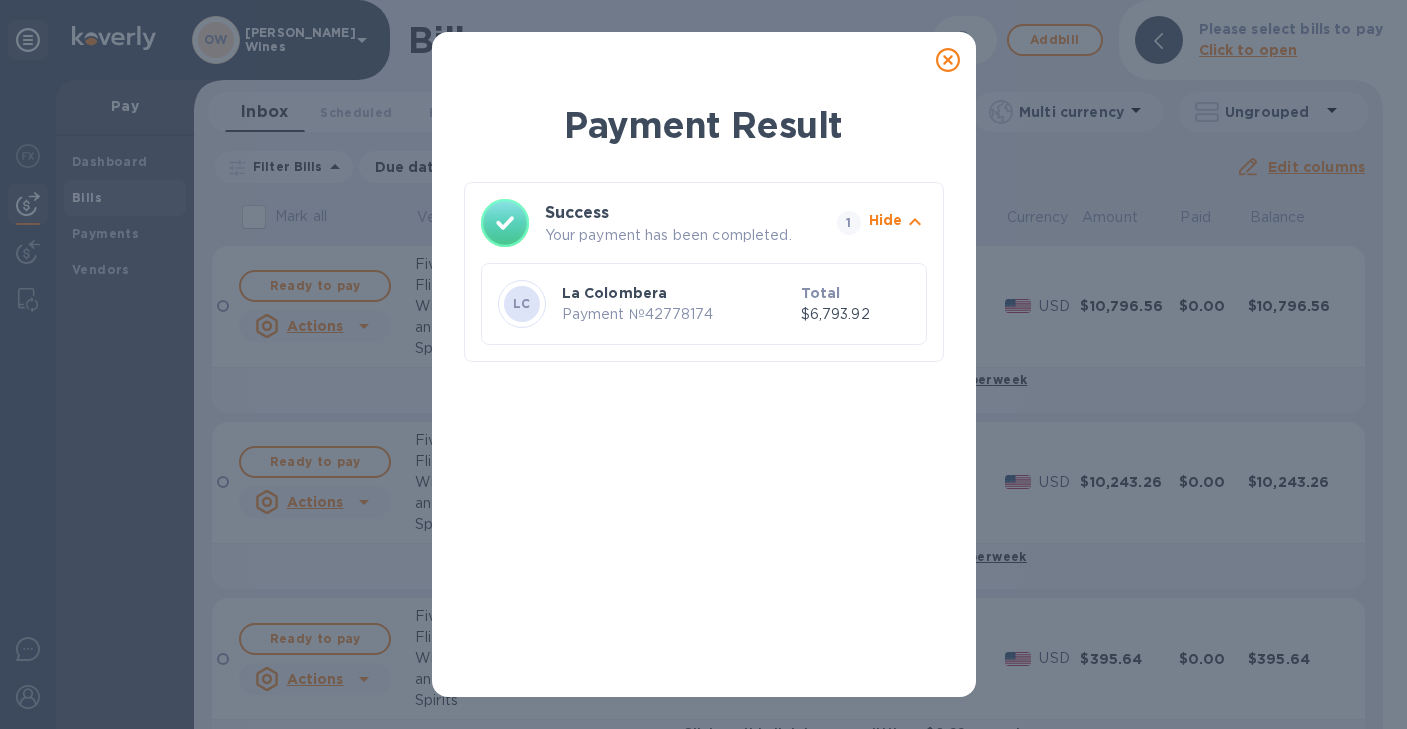 click 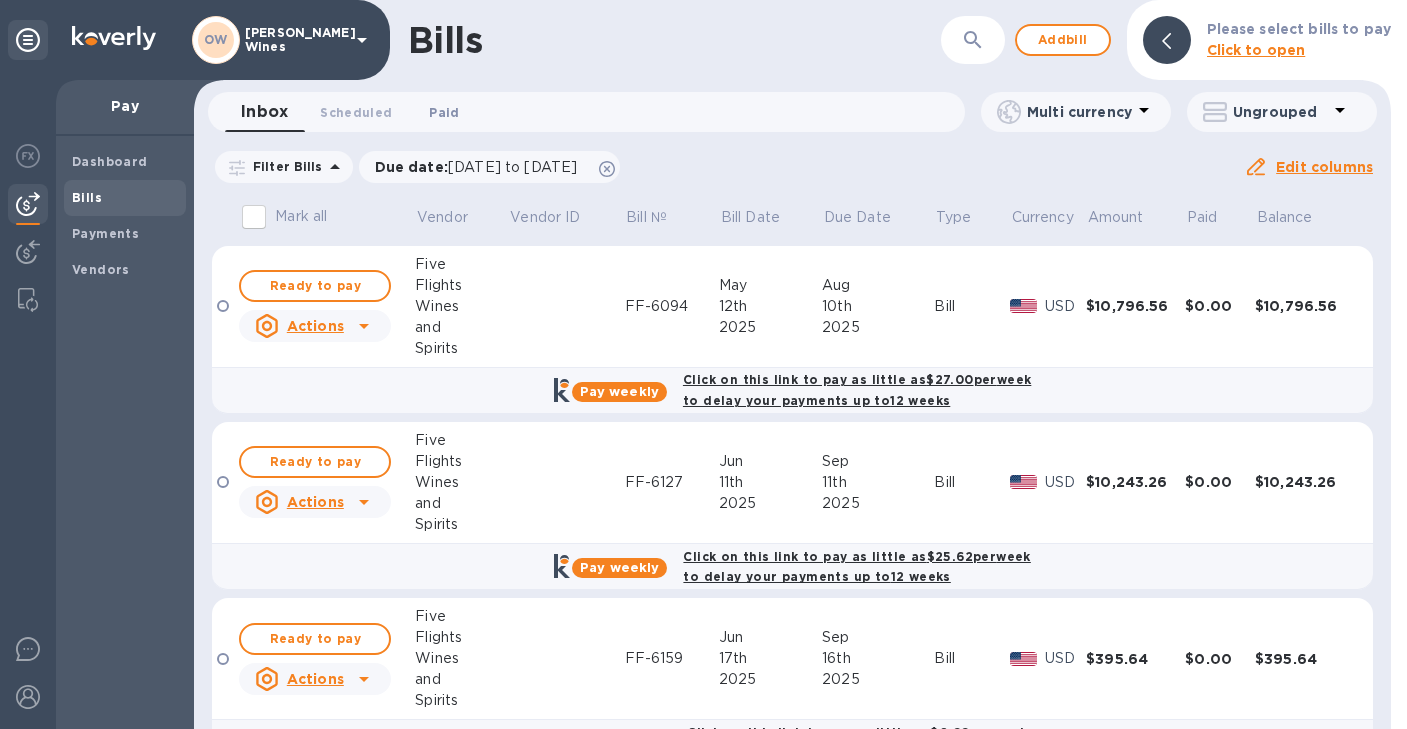 click on "Paid 0" at bounding box center (444, 112) 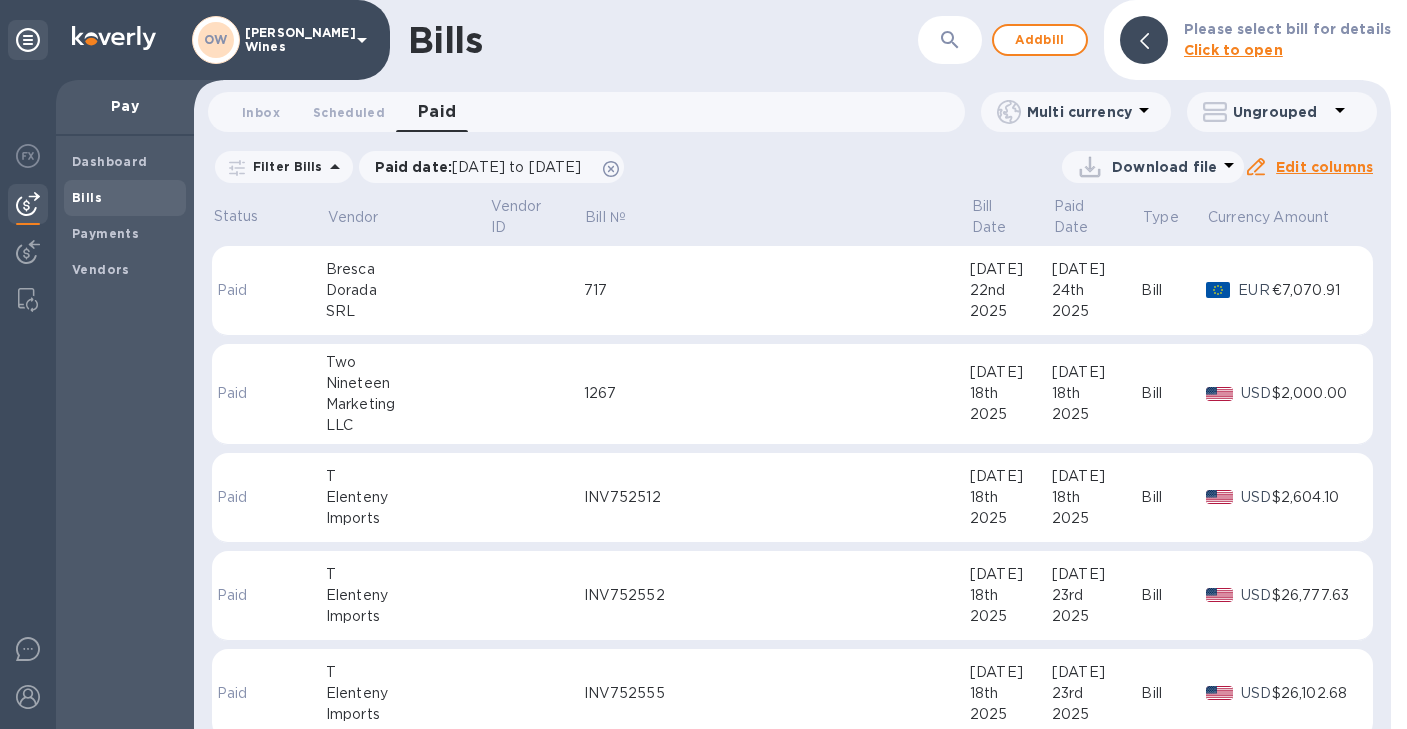 click on "717" at bounding box center [777, 291] 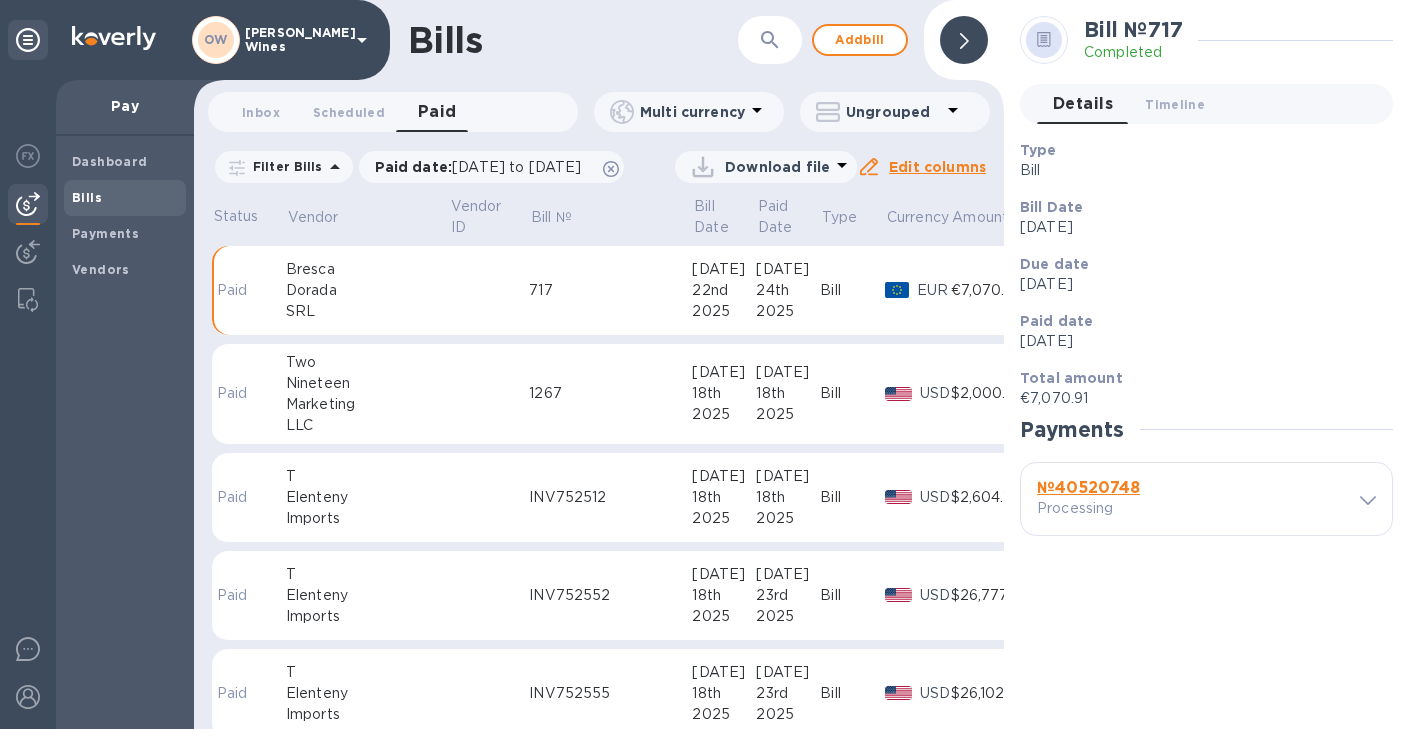 click on "№  40520748" at bounding box center (1088, 487) 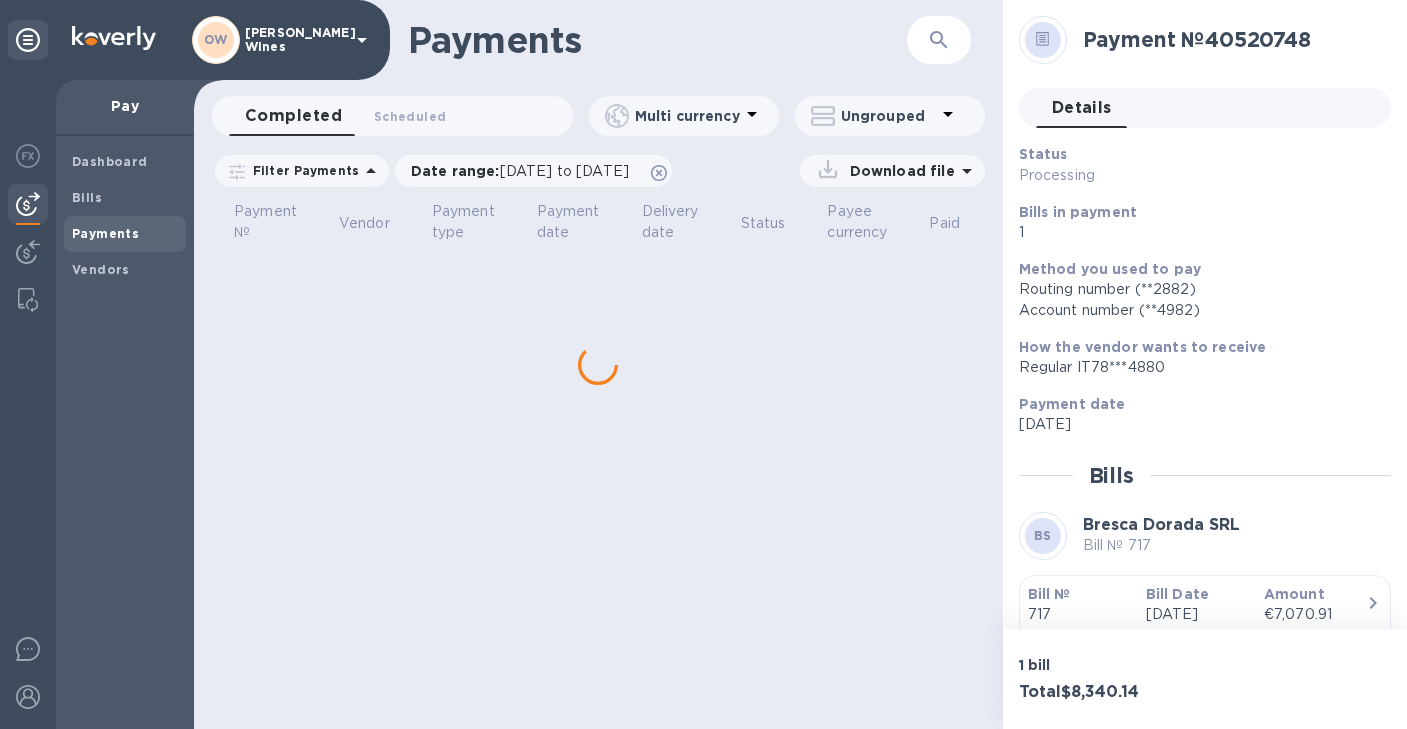click on "Bill №" at bounding box center (1049, 594) 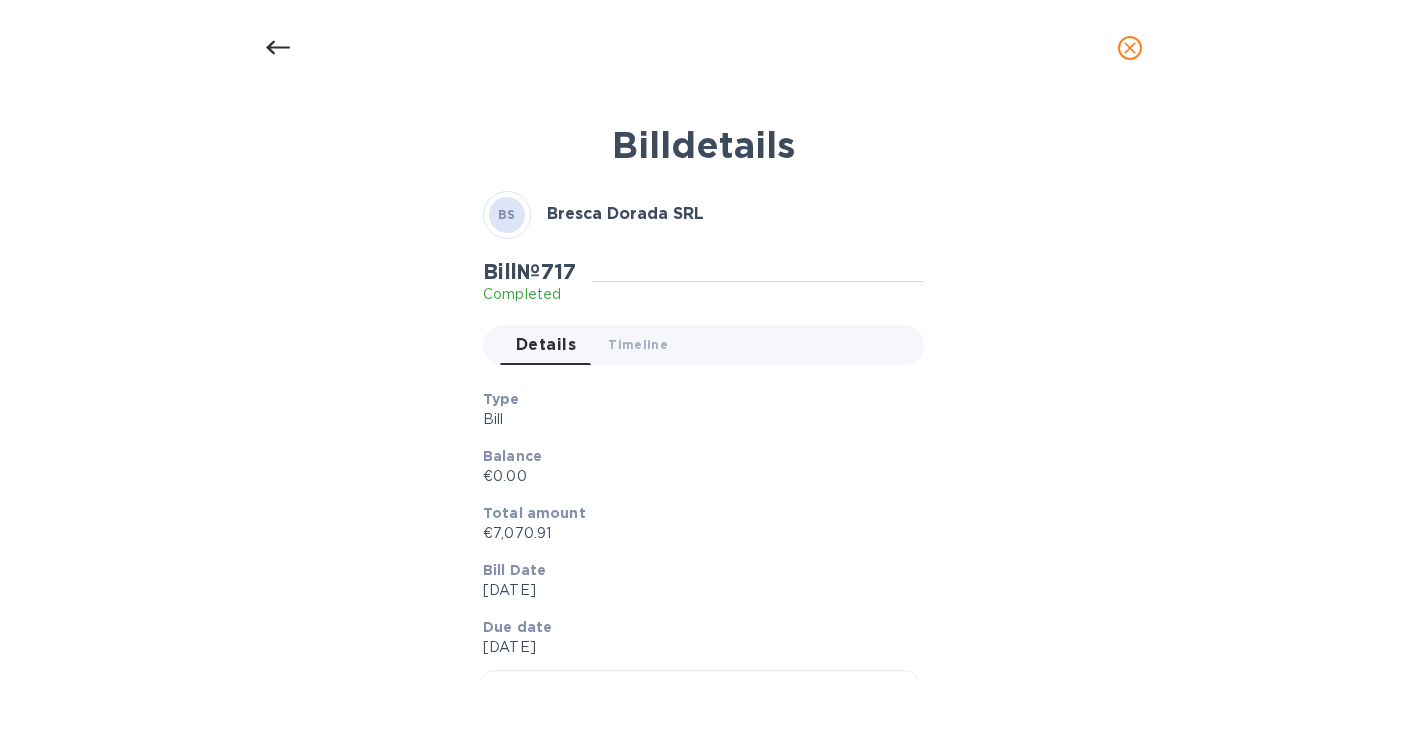 click 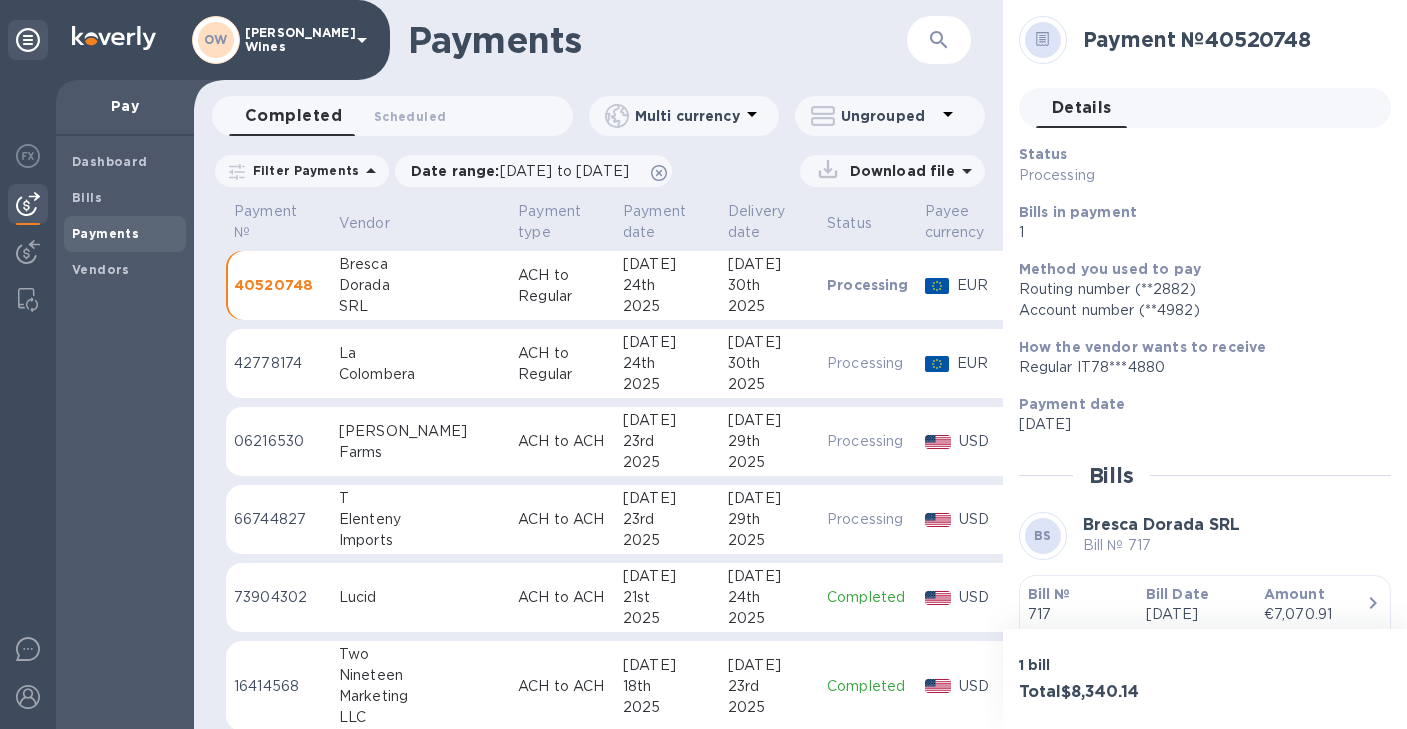 scroll, scrollTop: 36, scrollLeft: 0, axis: vertical 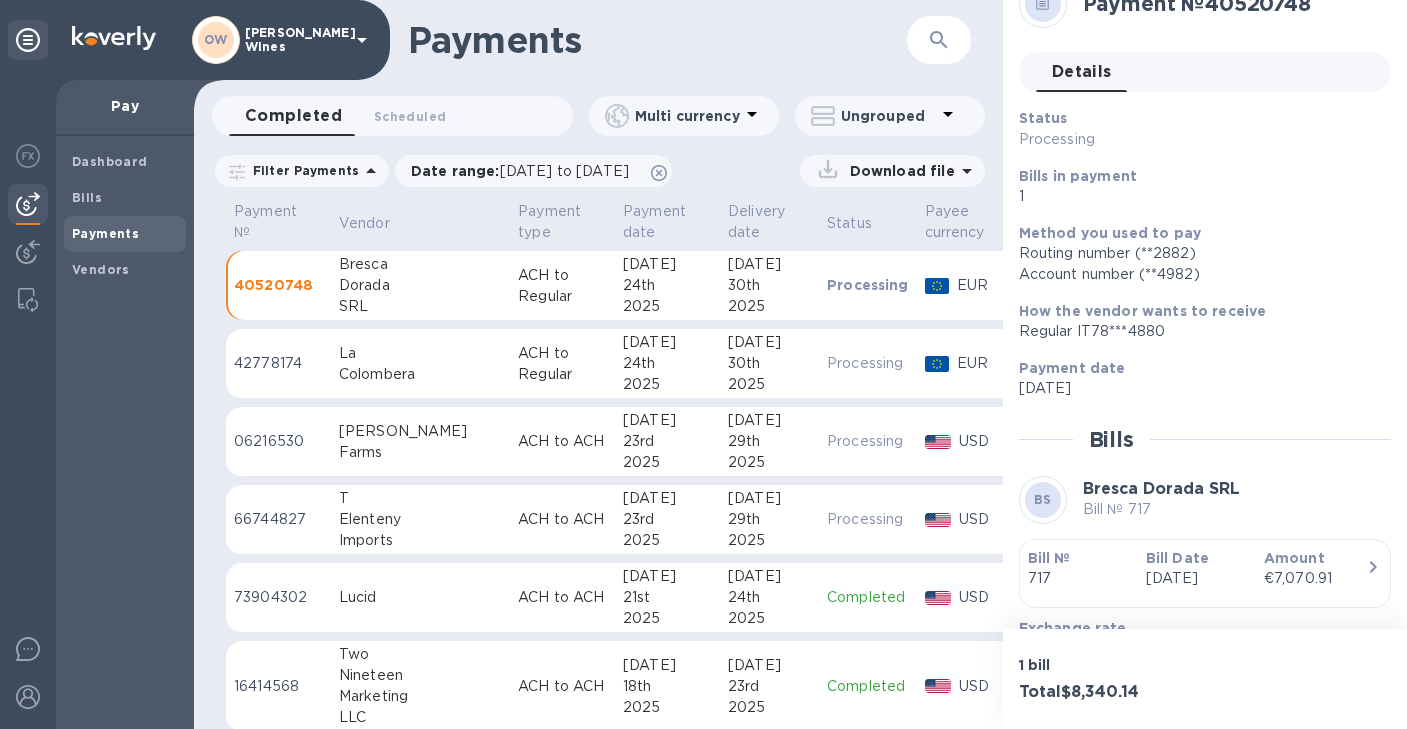 click on "Colombera" at bounding box center [420, 374] 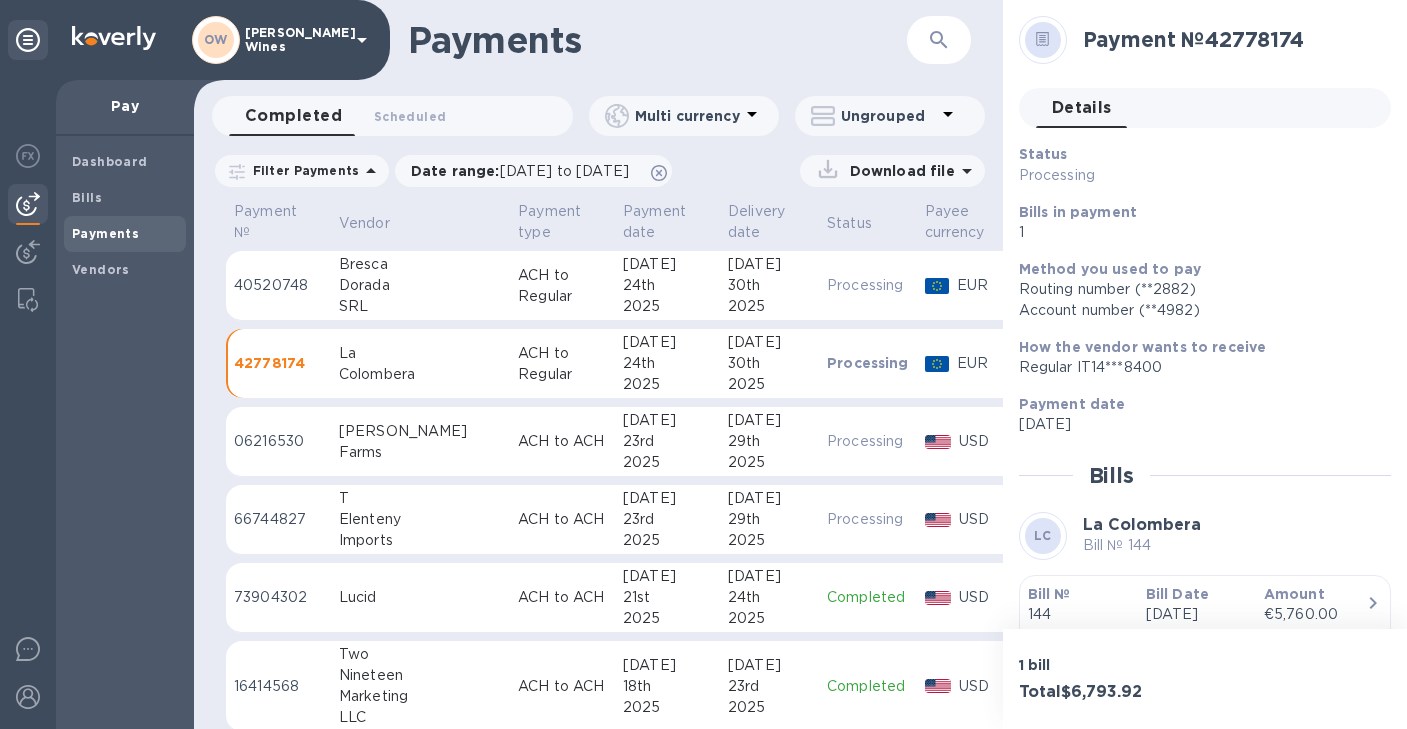 click on "Bill №" at bounding box center [1049, 594] 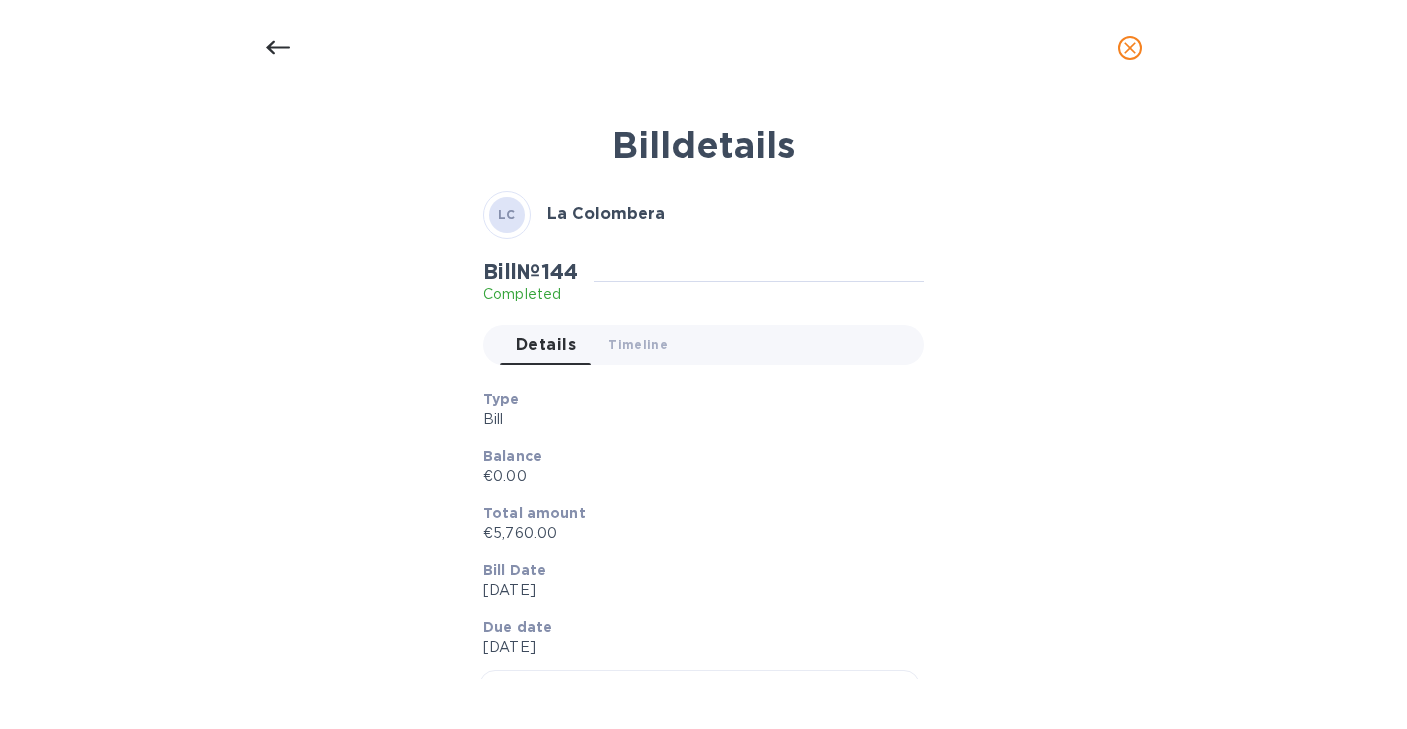 click 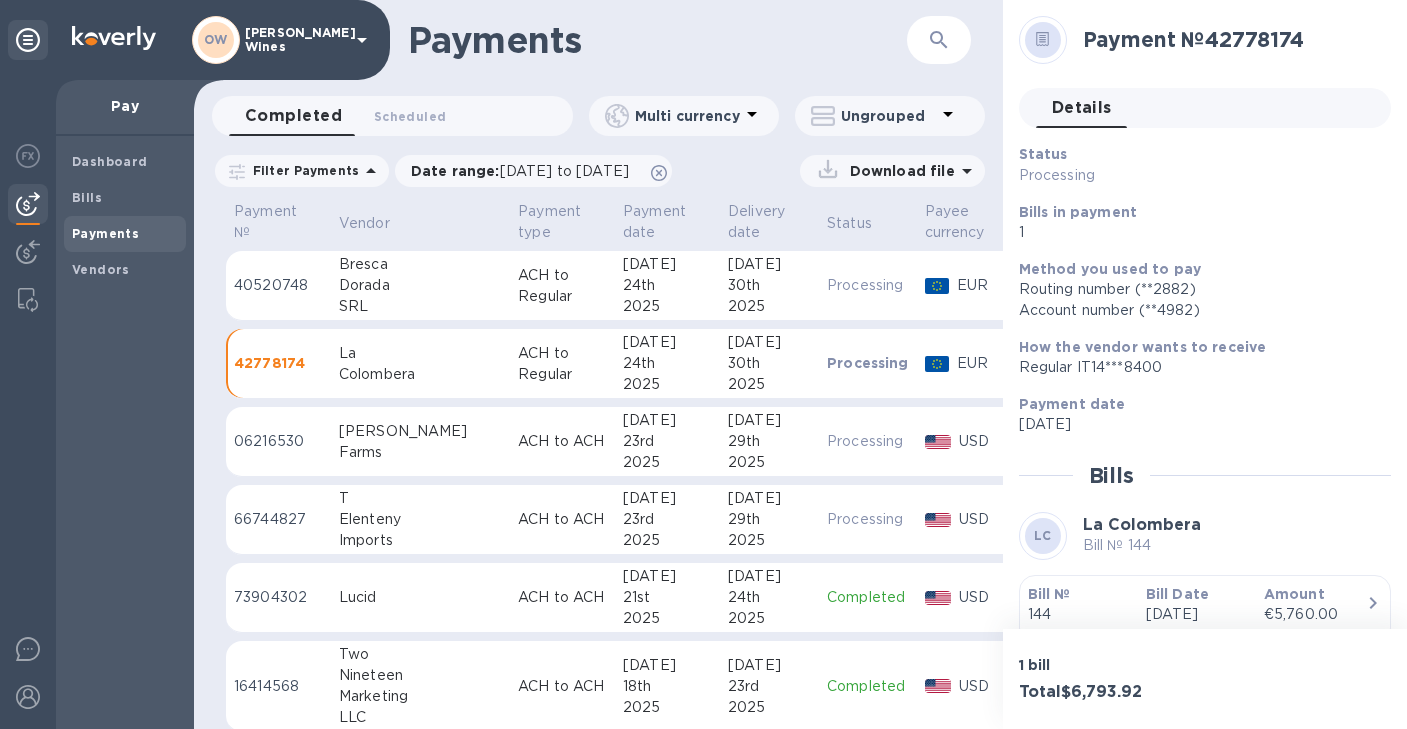 scroll, scrollTop: 36, scrollLeft: 0, axis: vertical 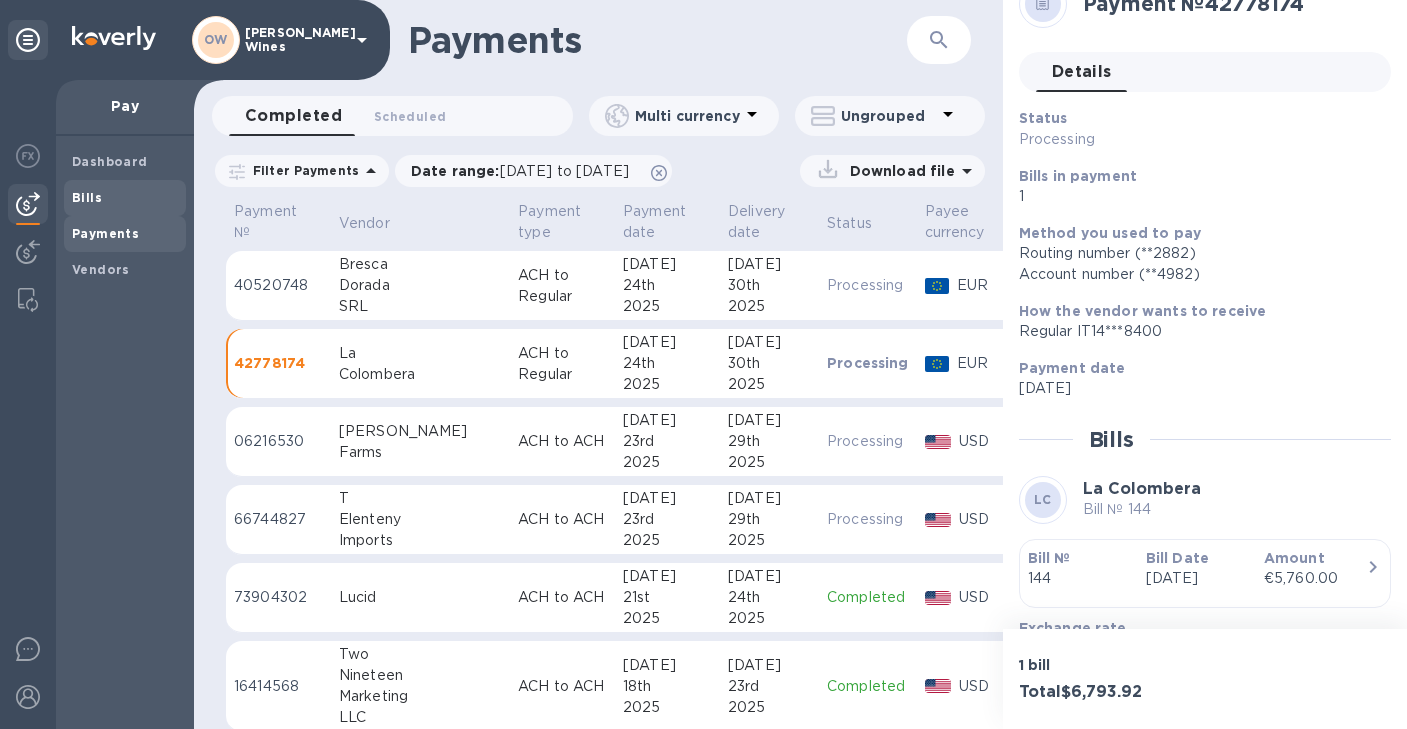 click on "Bills" at bounding box center (125, 198) 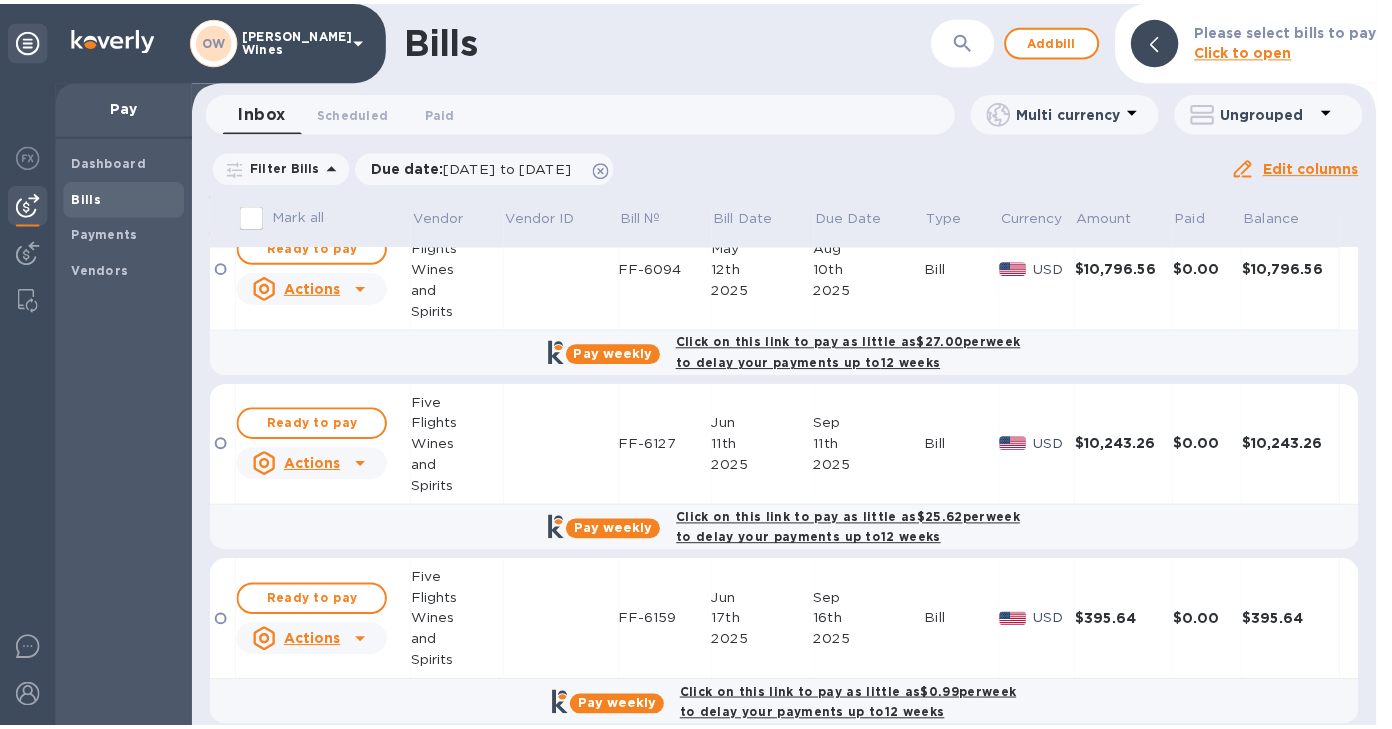 scroll, scrollTop: 0, scrollLeft: 0, axis: both 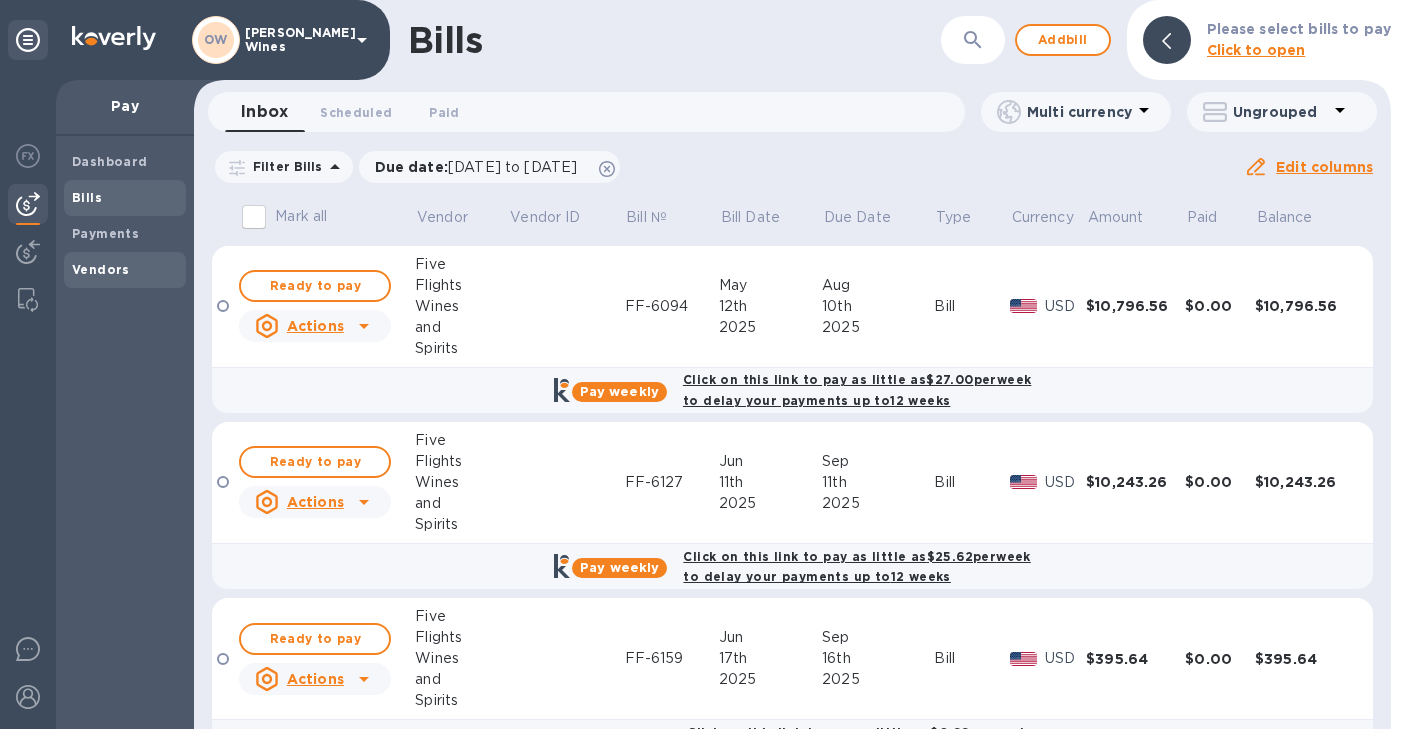 click on "Vendors" at bounding box center [101, 269] 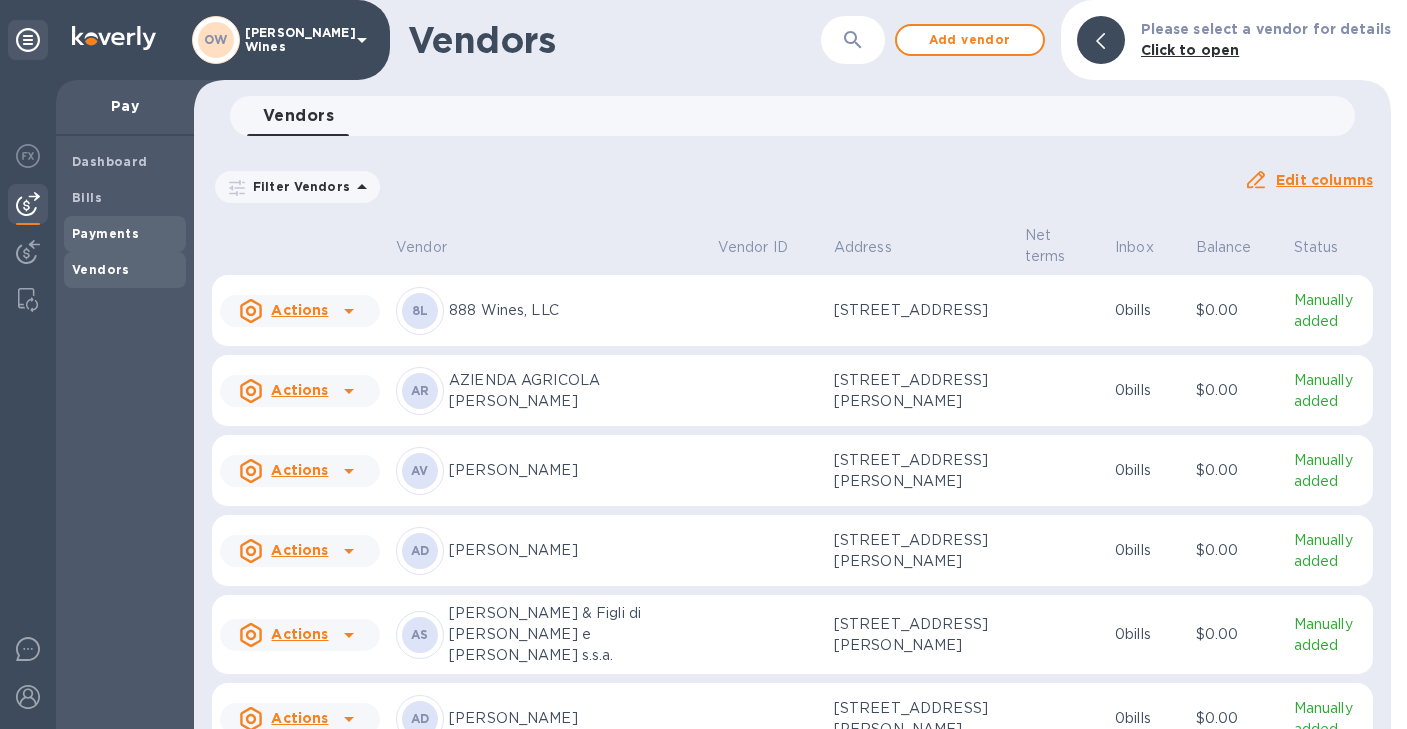 click on "Payments" at bounding box center [105, 233] 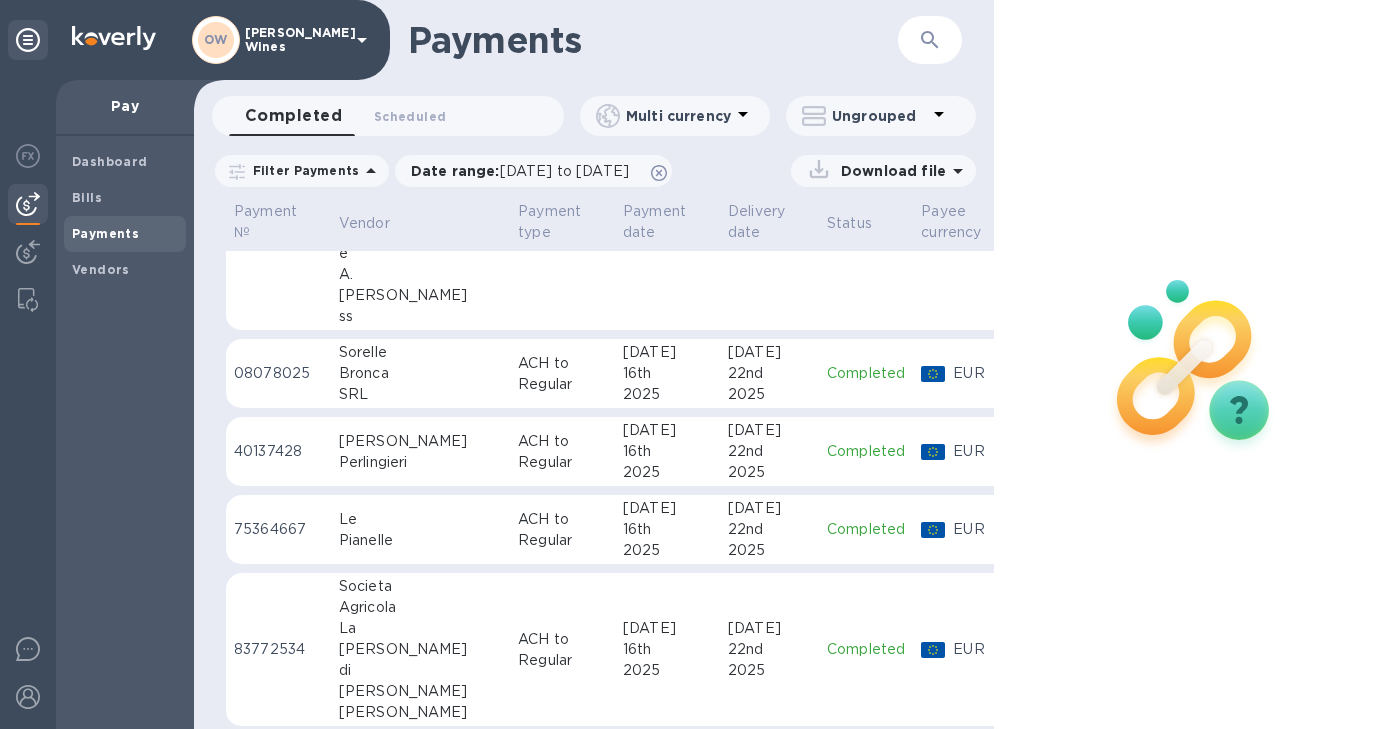 scroll, scrollTop: 1464, scrollLeft: 0, axis: vertical 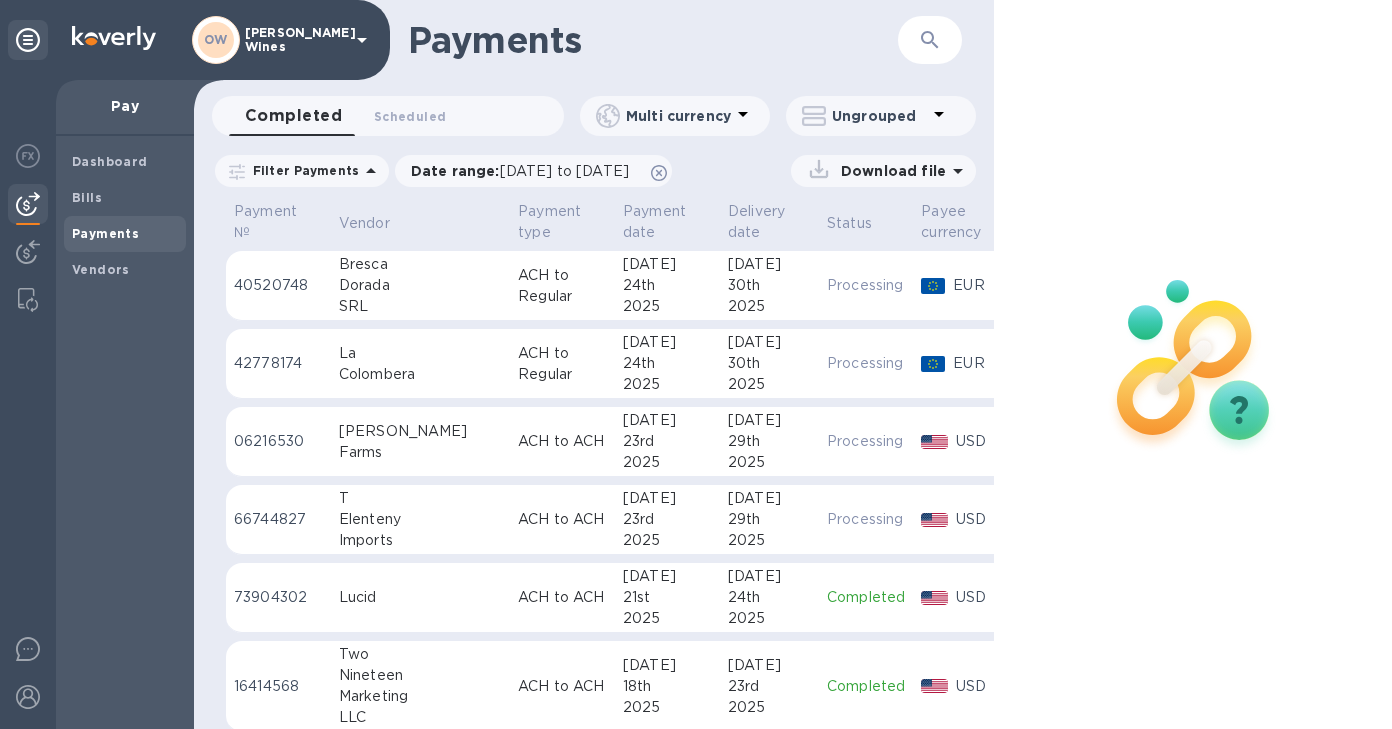 click at bounding box center (930, 40) 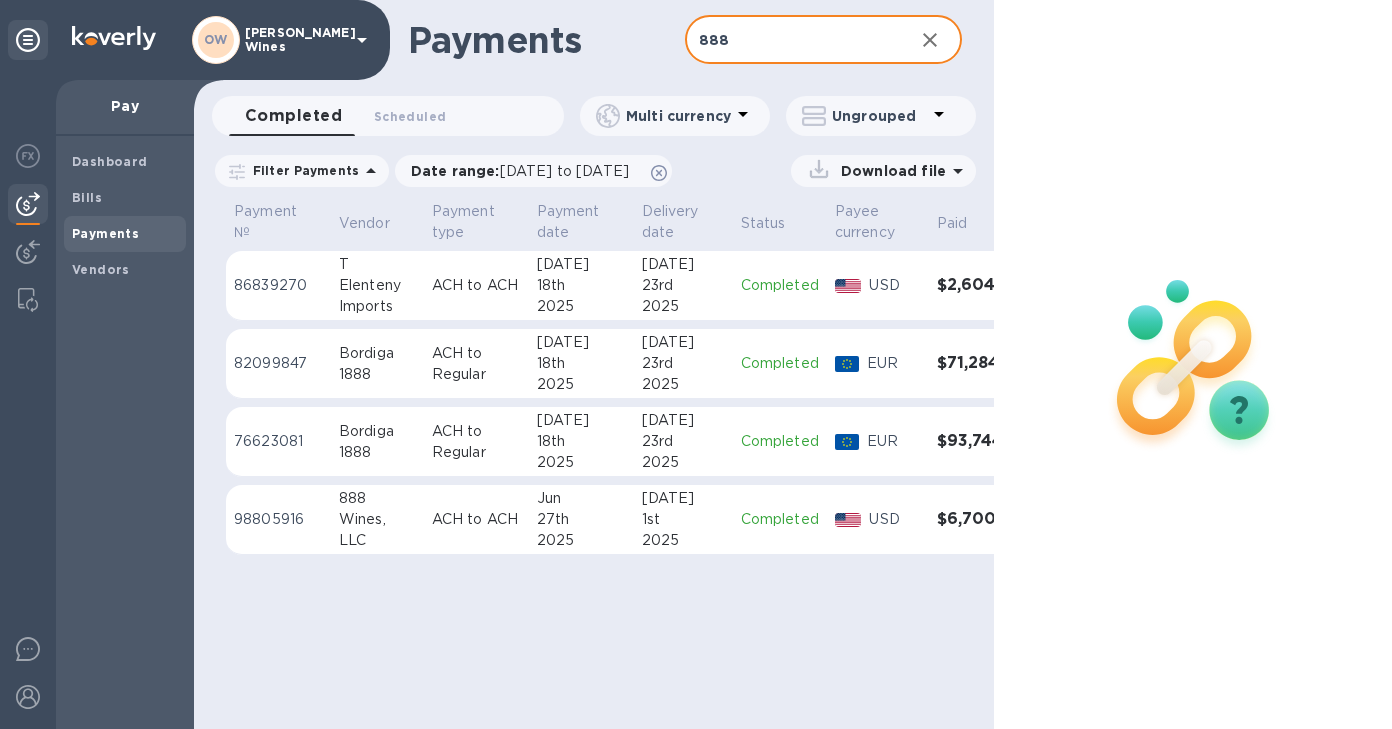 type on "888" 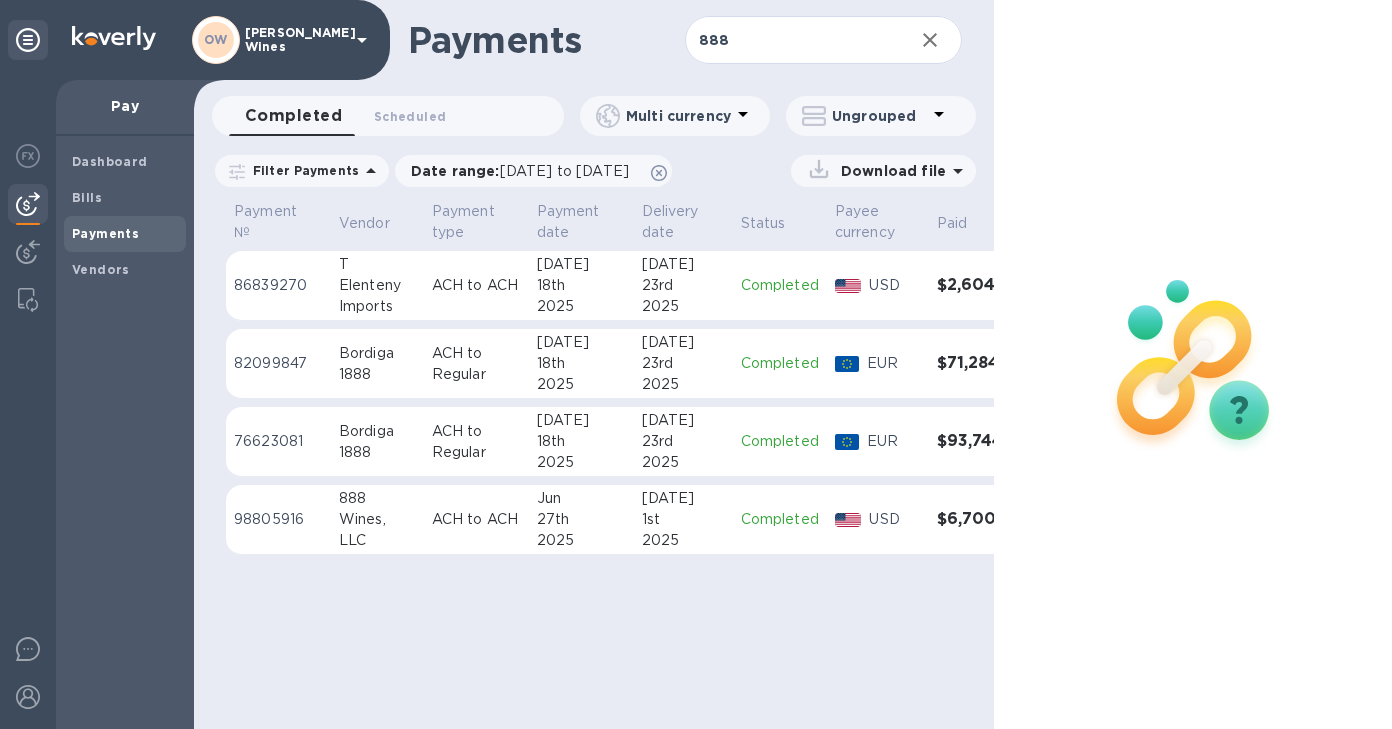 click on "Jun" at bounding box center [581, 498] 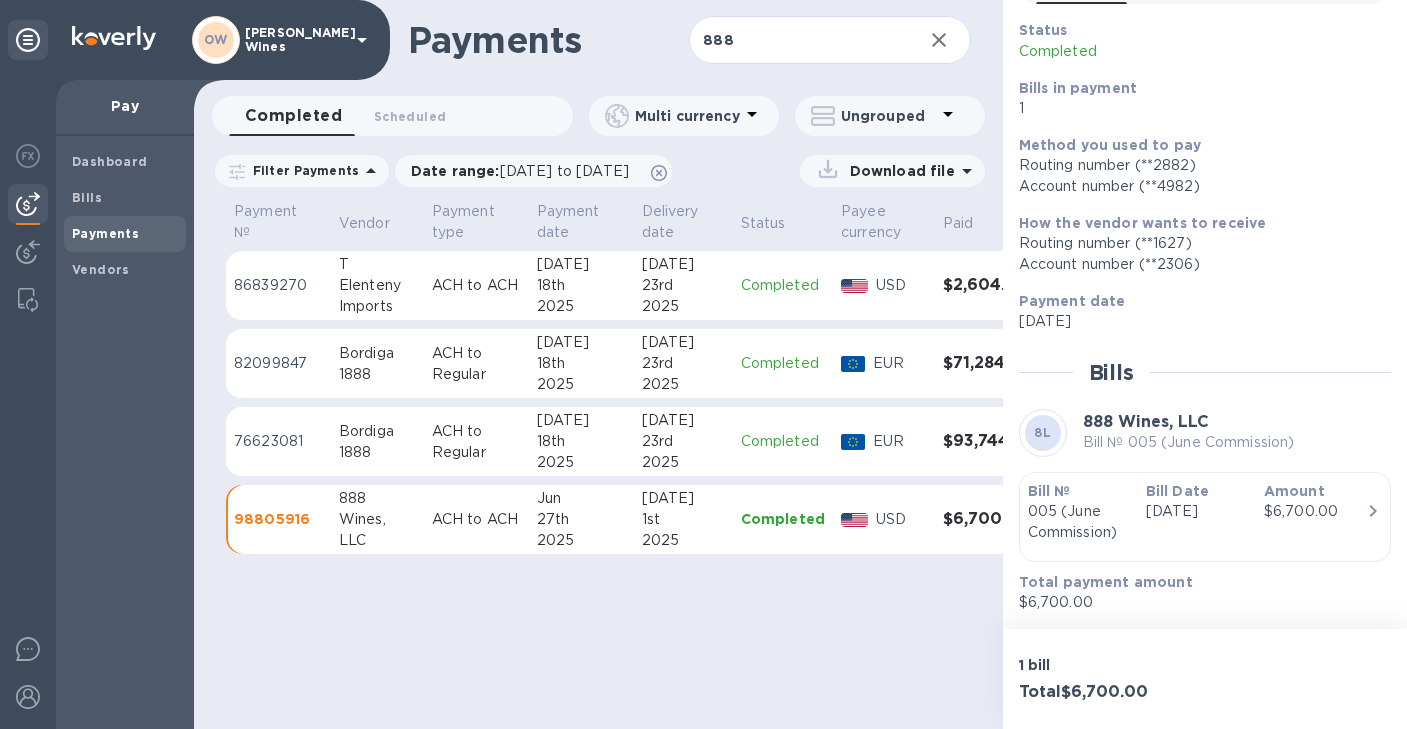 scroll, scrollTop: 0, scrollLeft: 0, axis: both 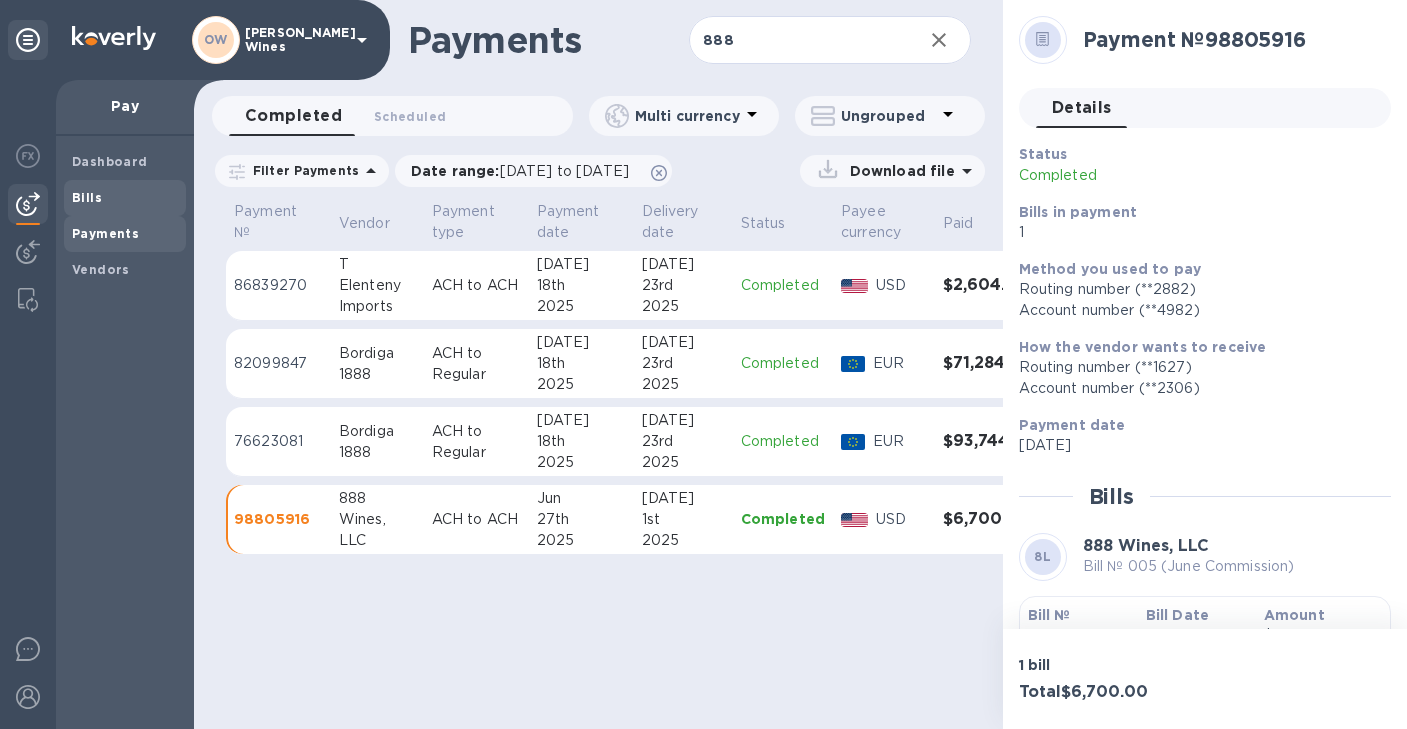 click on "Bills" at bounding box center (87, 197) 